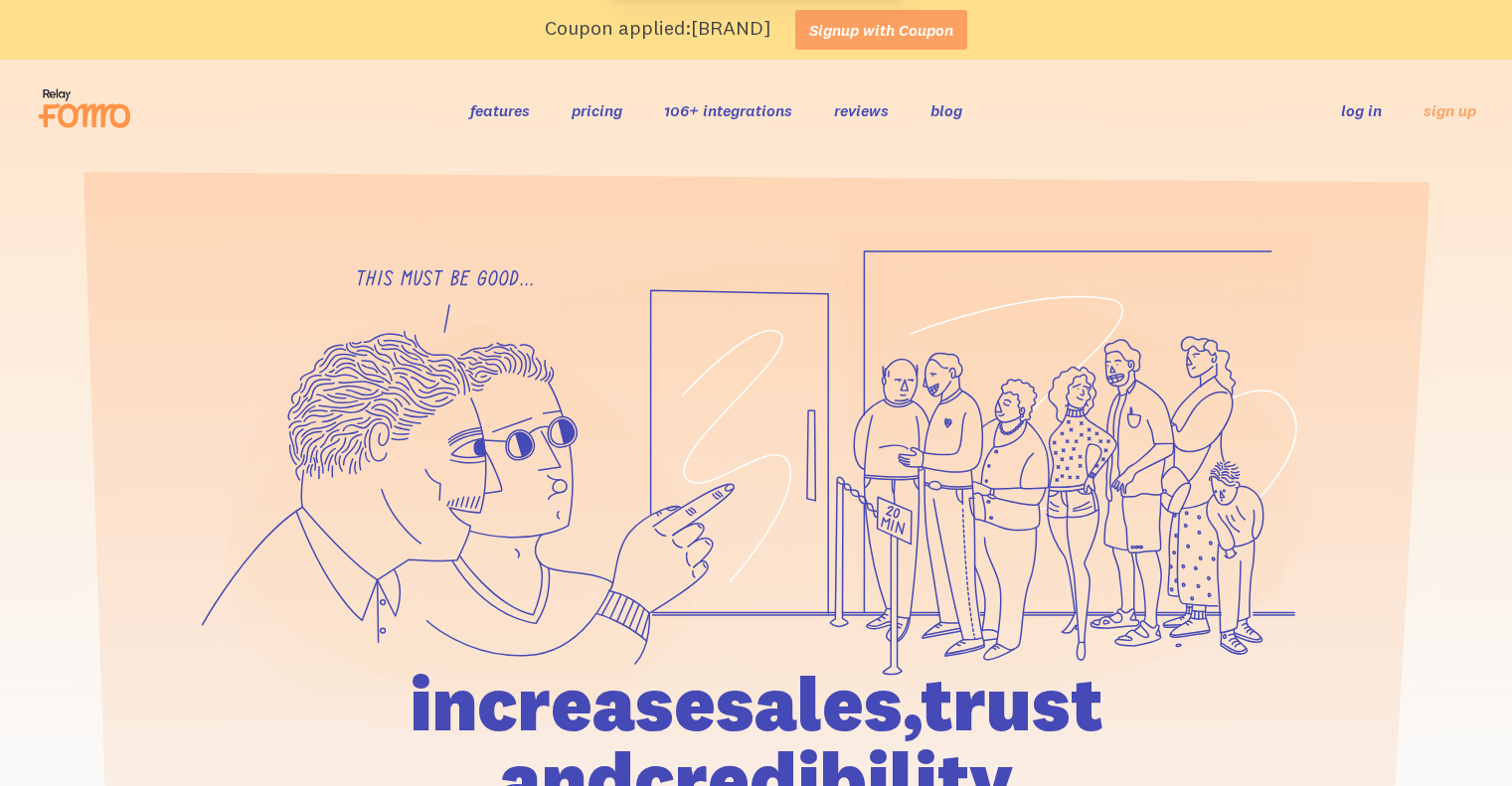 scroll, scrollTop: 99, scrollLeft: 0, axis: vertical 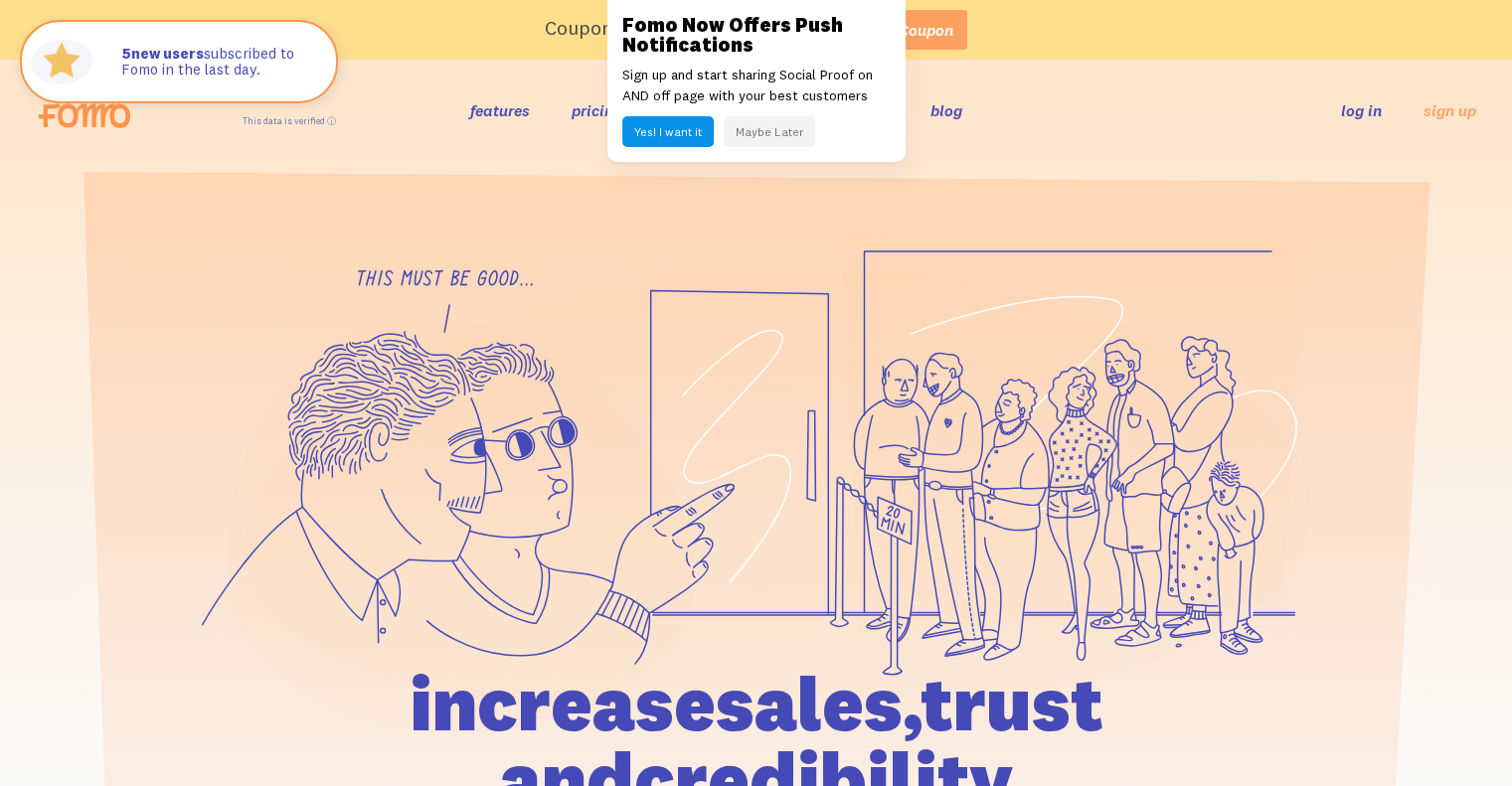 click on "Maybe Later" at bounding box center (769, 131) 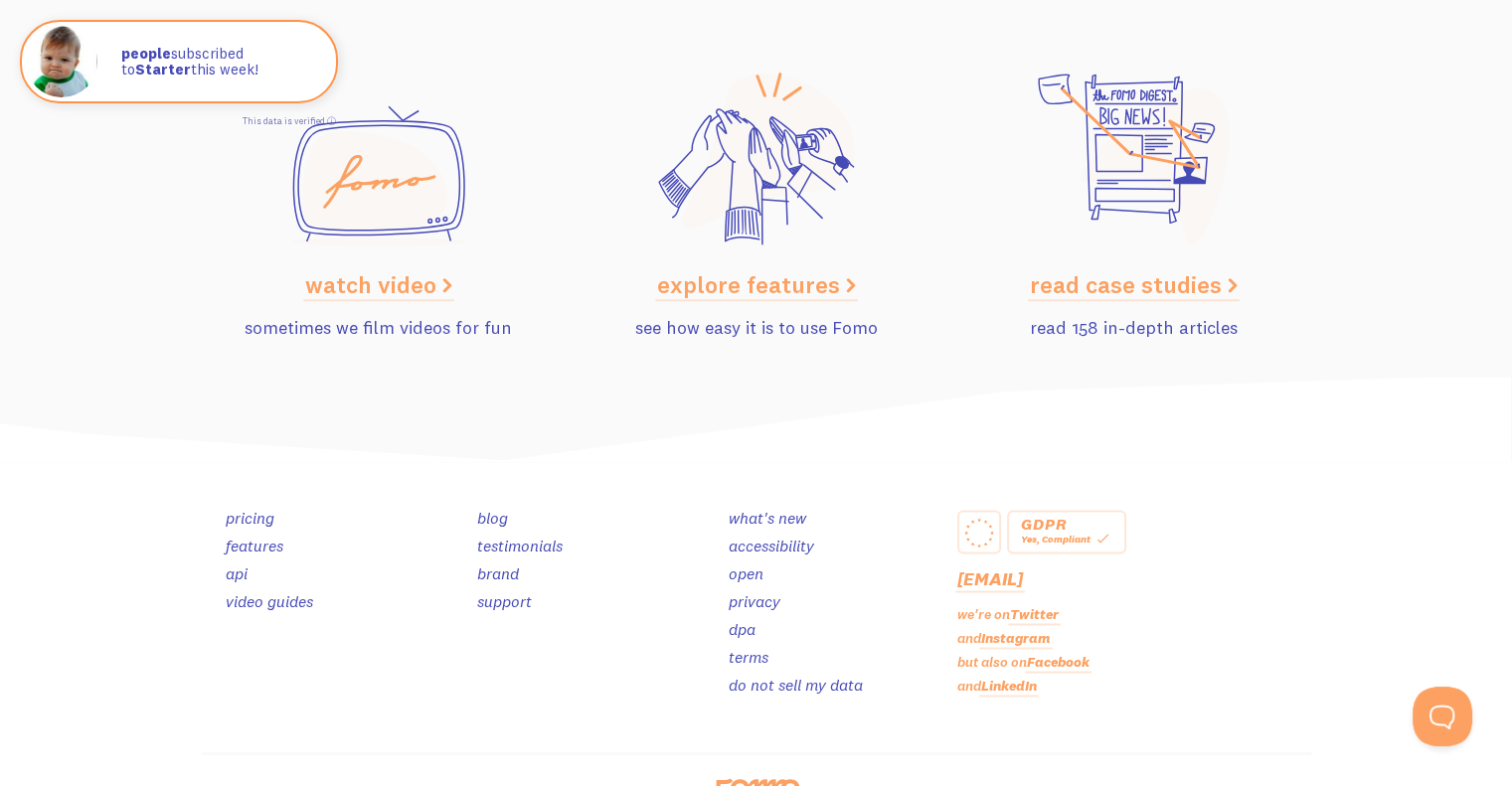 scroll, scrollTop: 10124, scrollLeft: 0, axis: vertical 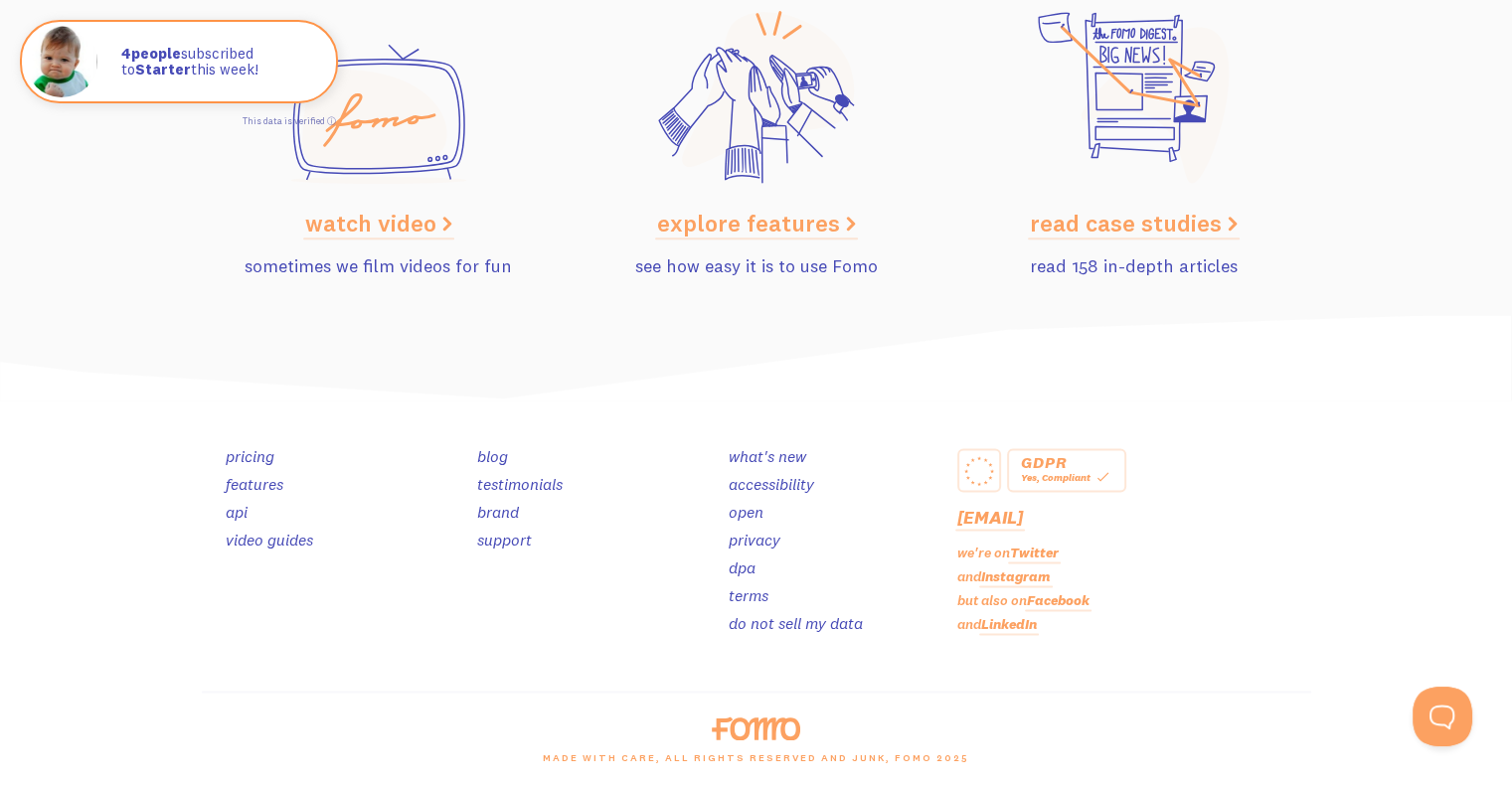 click on "pricing" at bounding box center [250, 456] 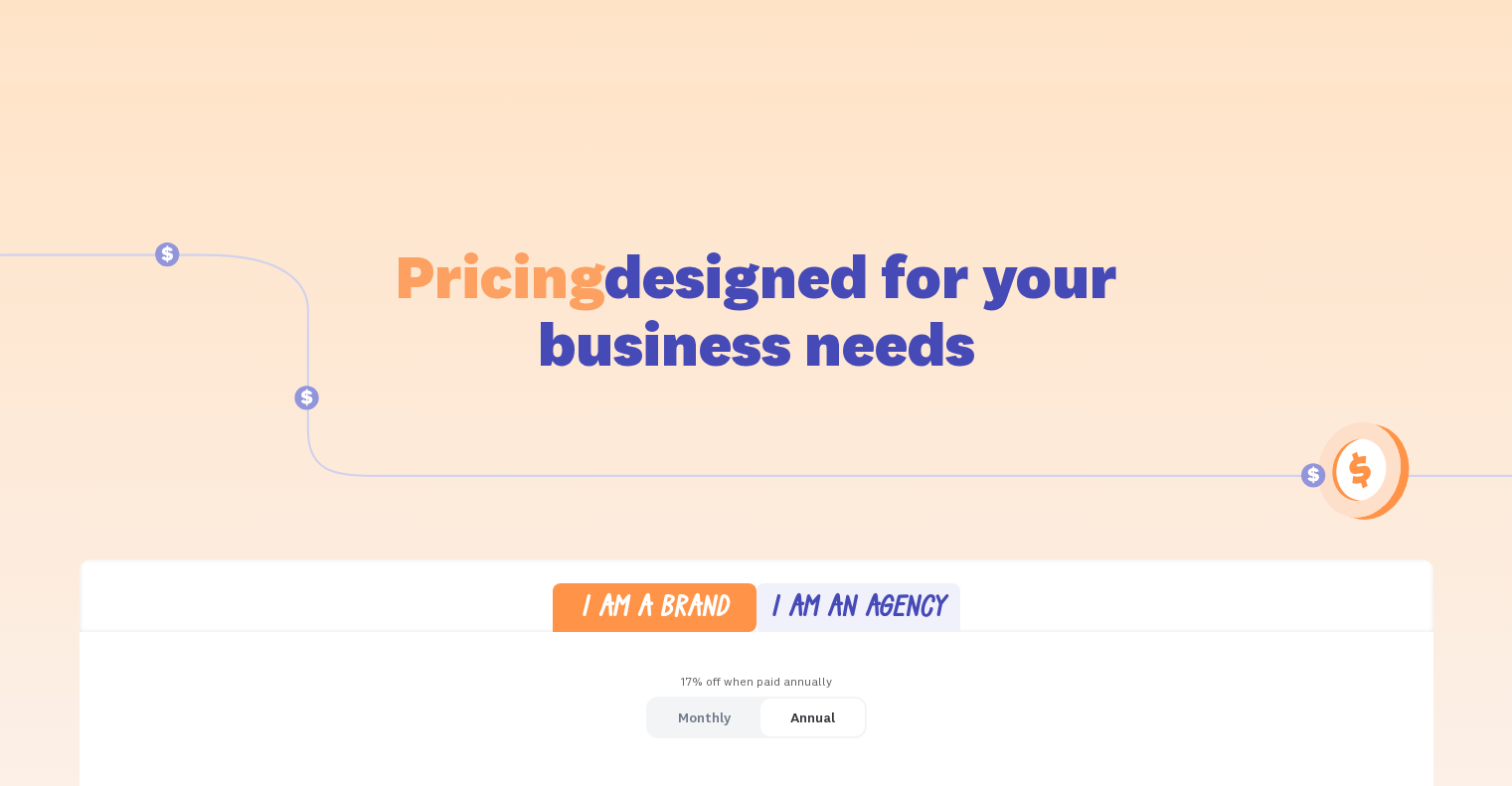 scroll, scrollTop: 0, scrollLeft: 0, axis: both 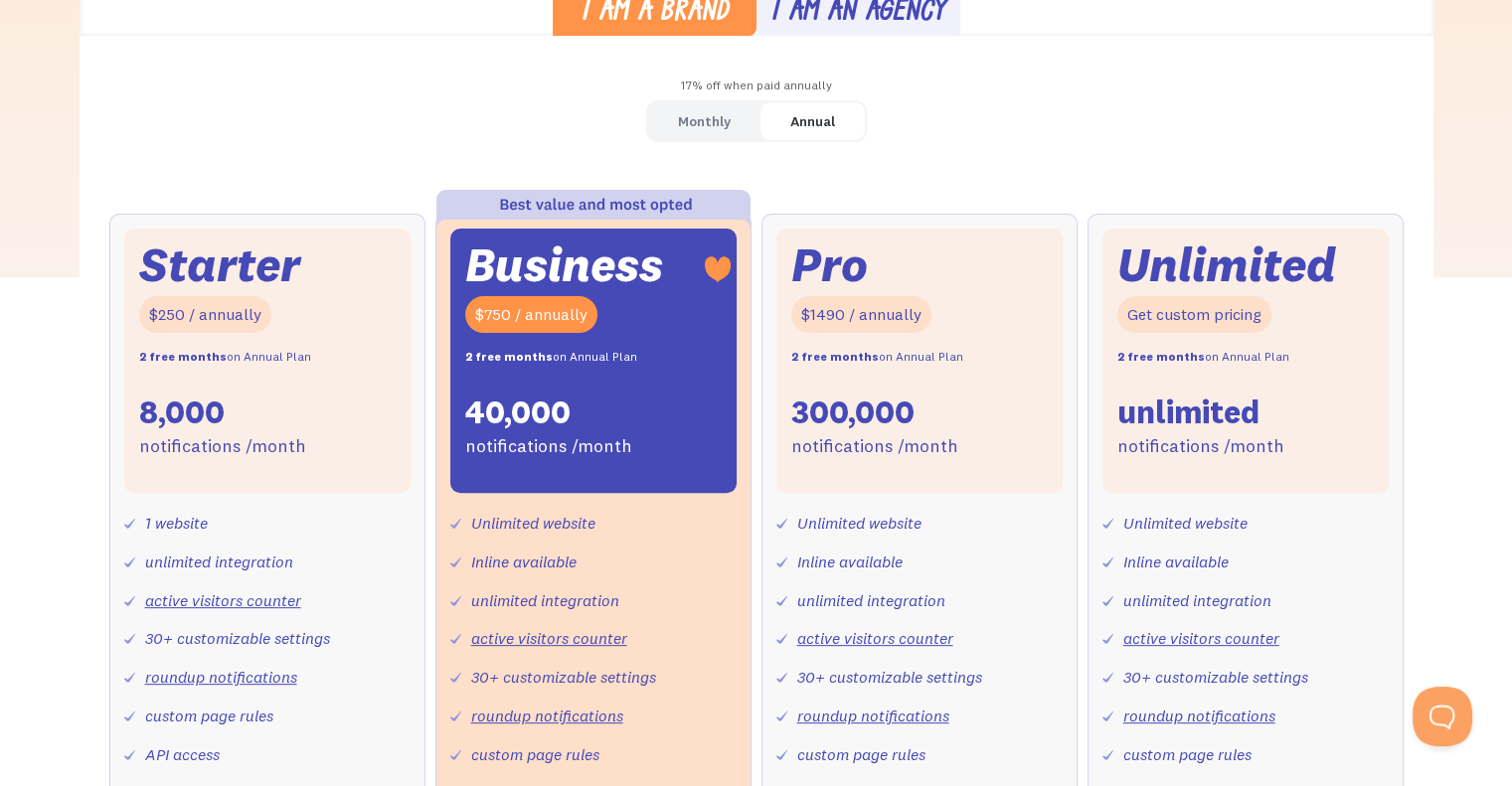click on "Monthly" at bounding box center [704, 121] 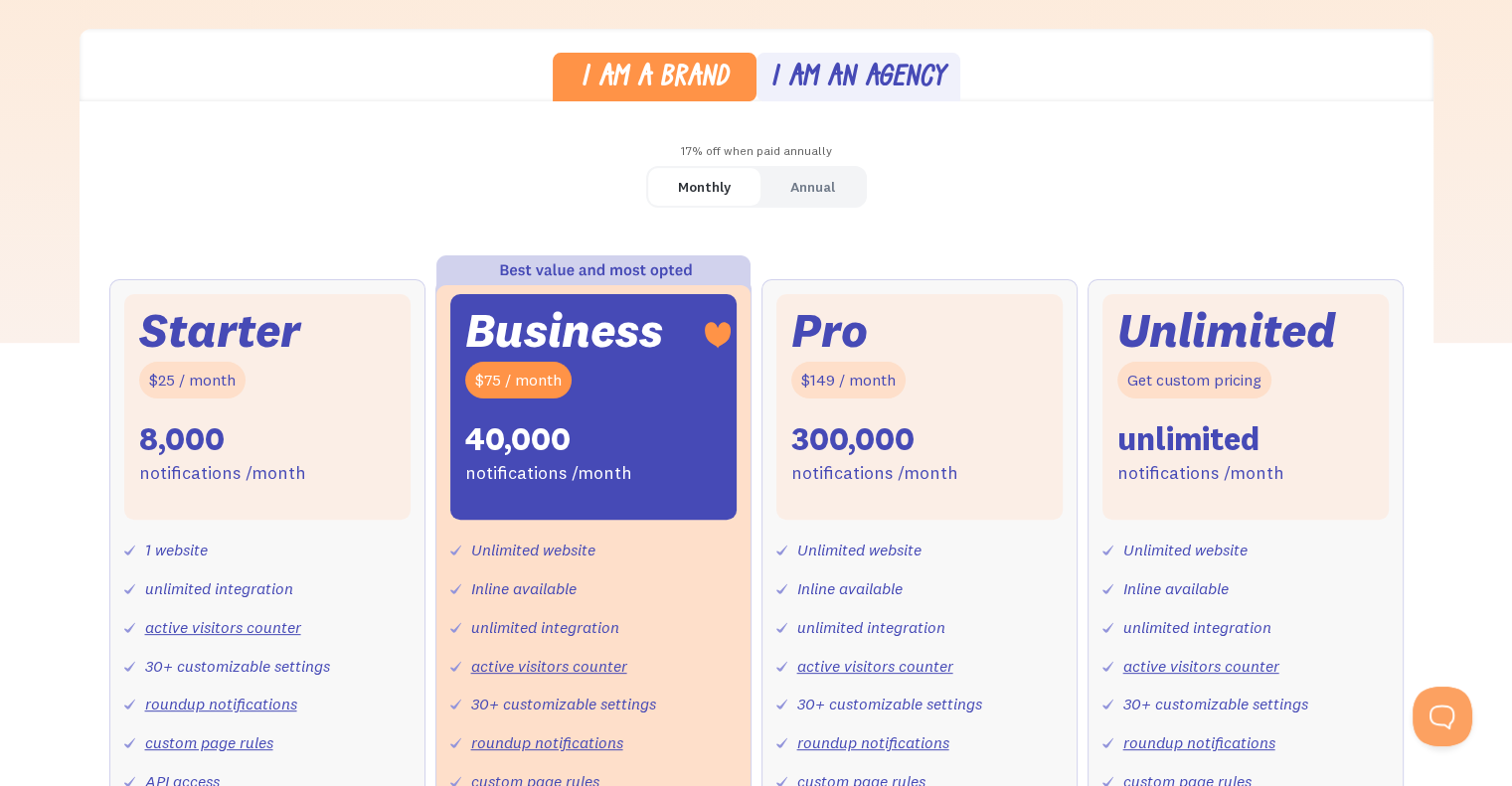 scroll, scrollTop: 497, scrollLeft: 0, axis: vertical 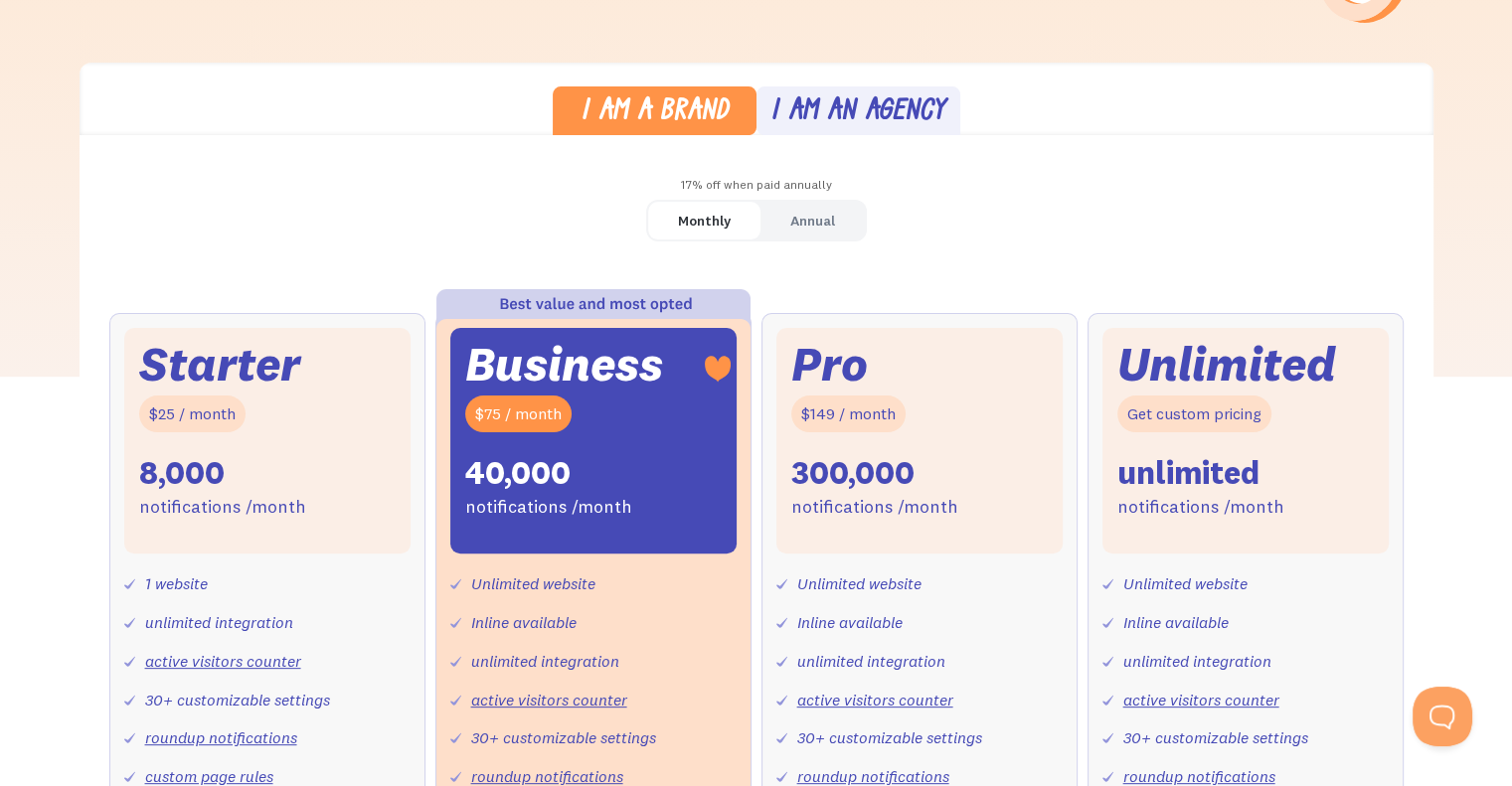 click on "I am an agency" at bounding box center [858, 112] 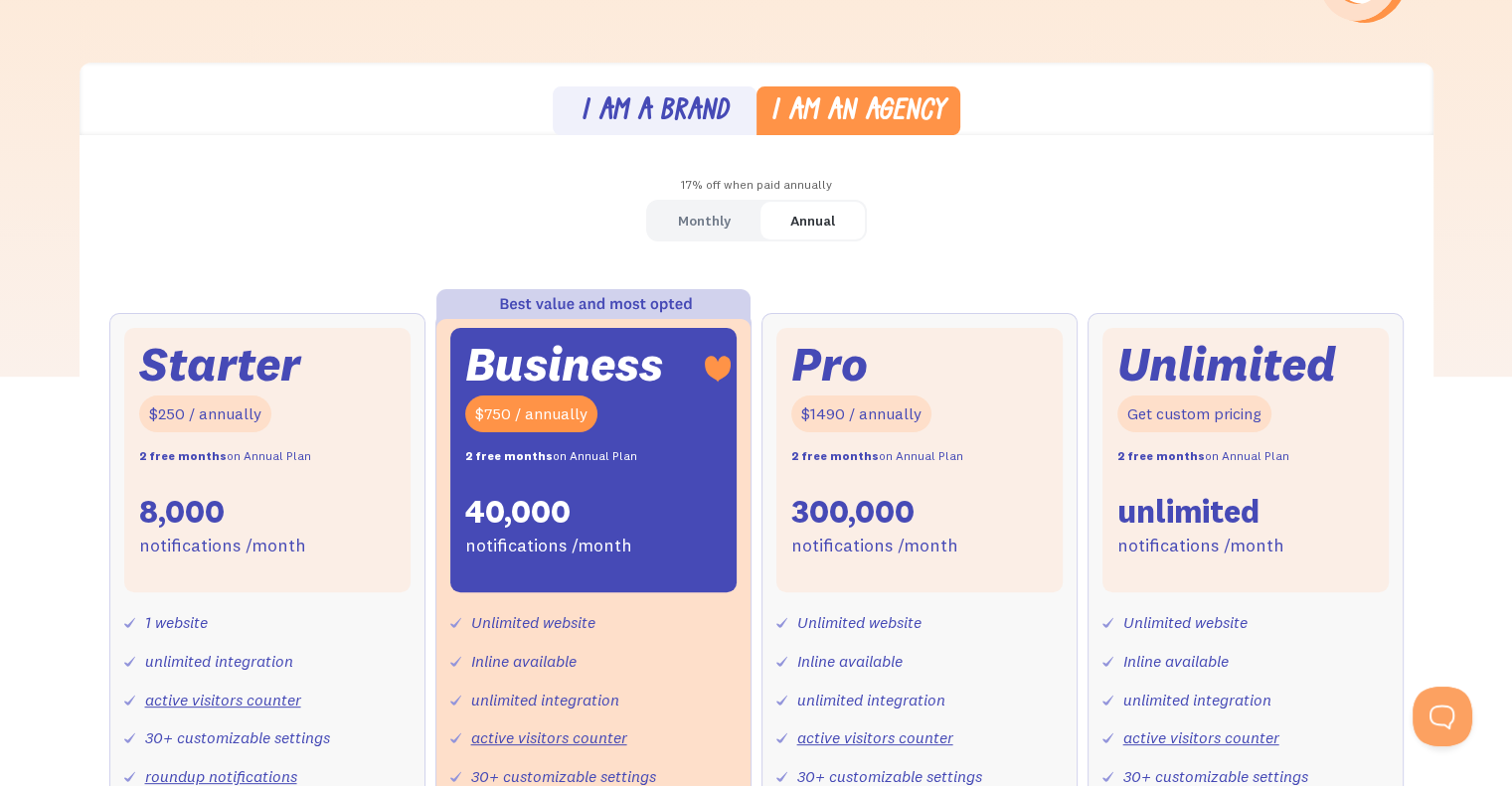 click on "I am a brand" at bounding box center (654, 112) 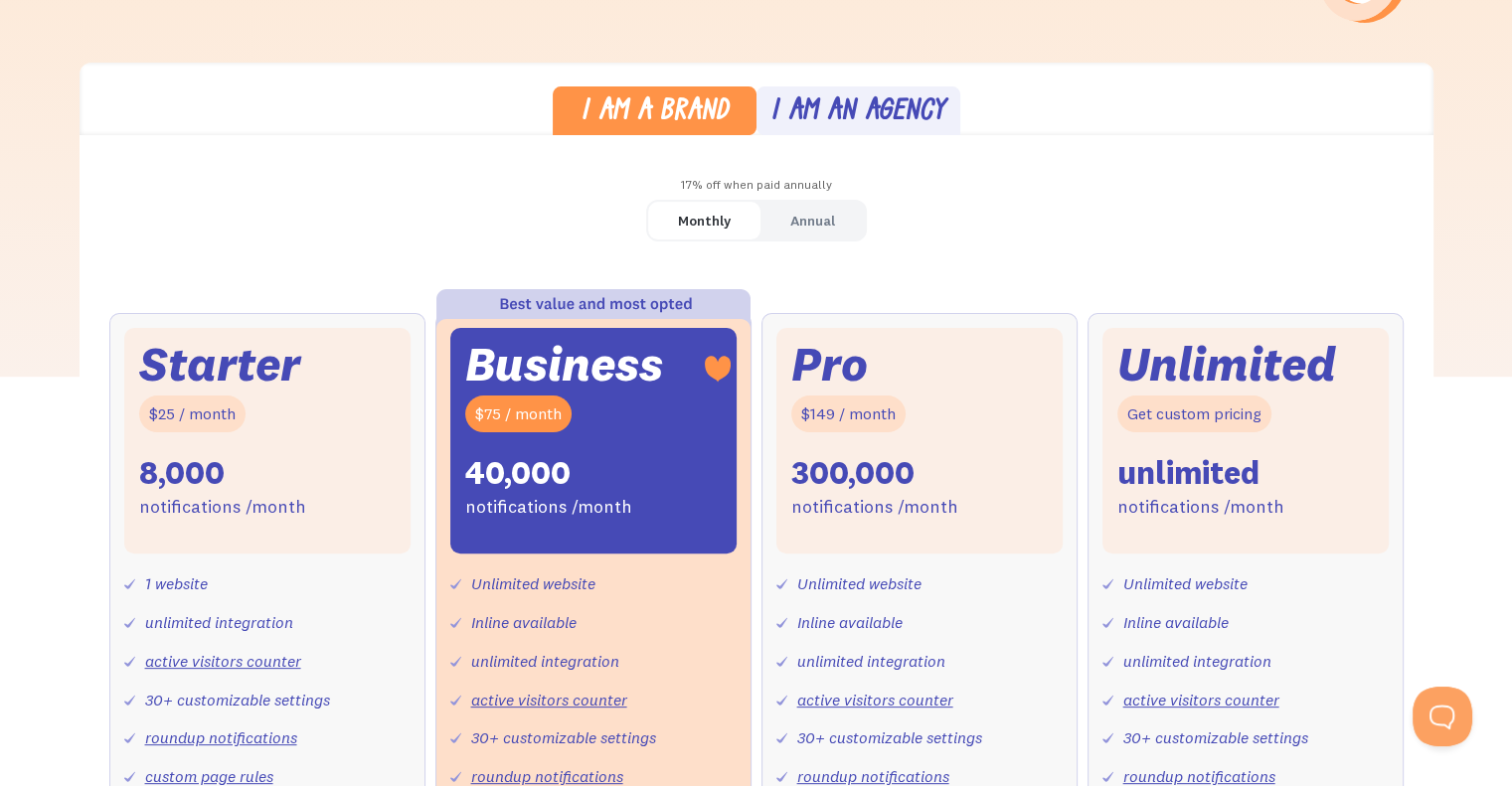click on "I am an agency" at bounding box center [858, 112] 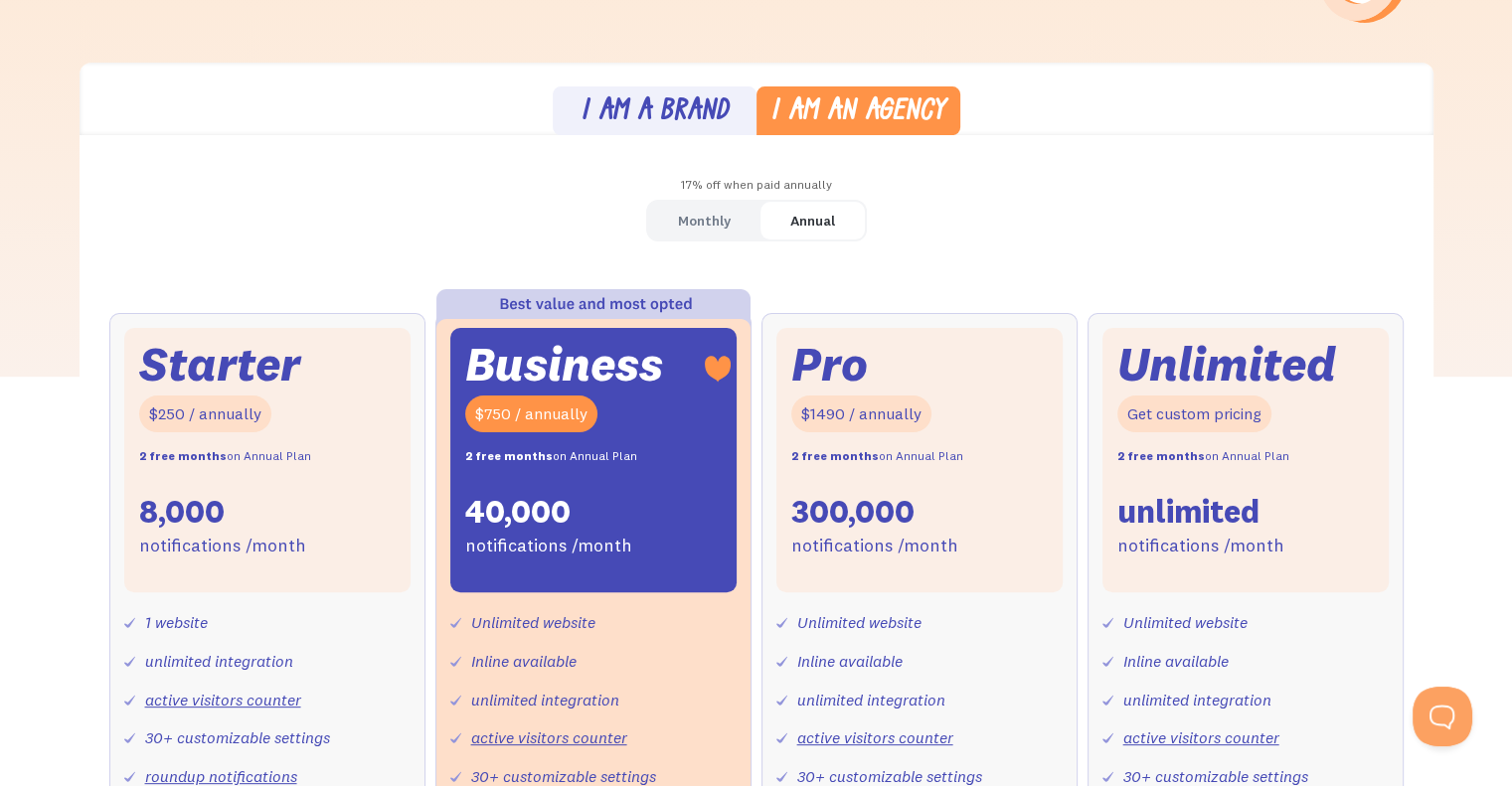 click on "I am a brand" at bounding box center [654, 112] 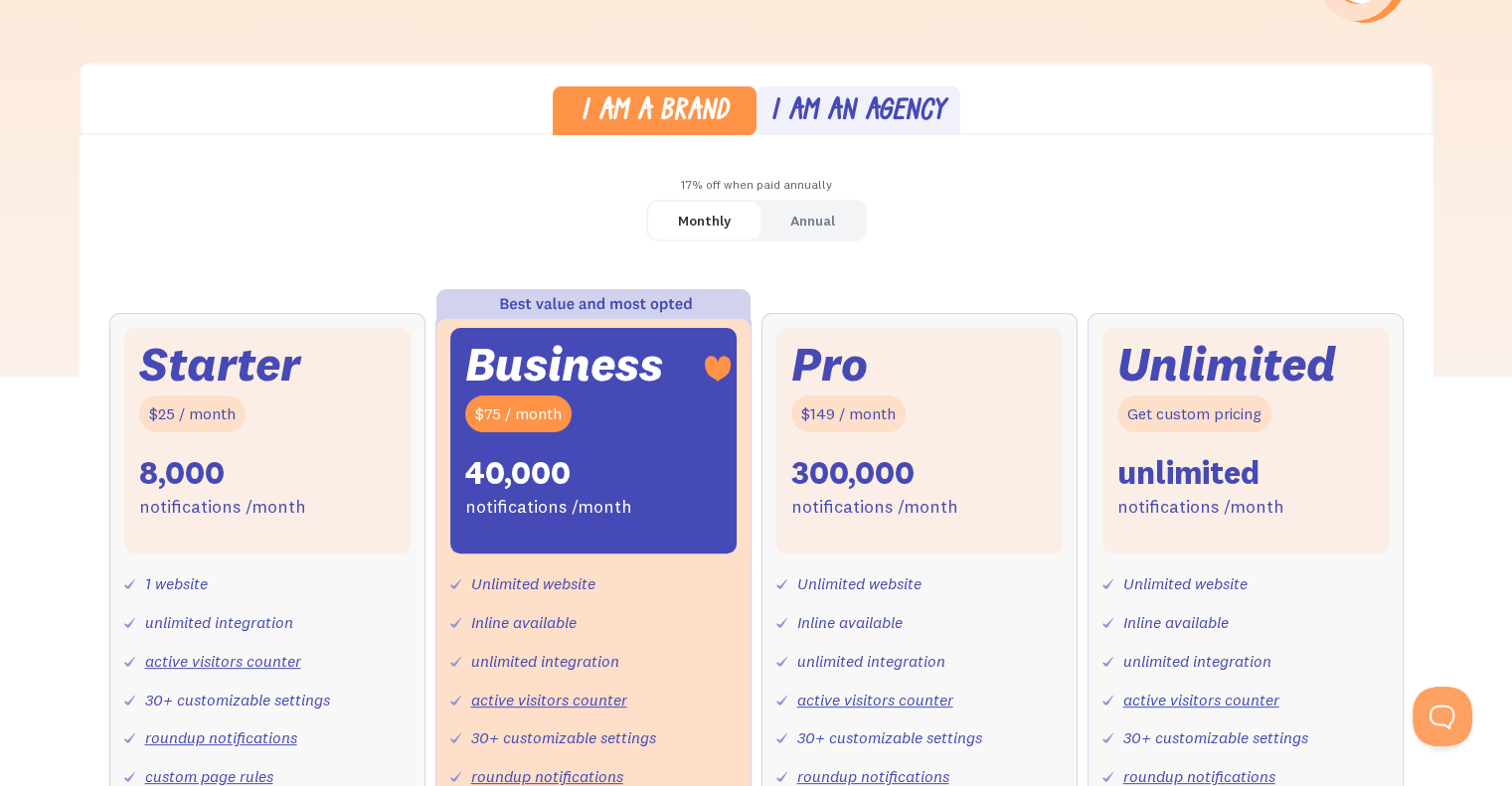 click on "I am an agency" at bounding box center [858, 112] 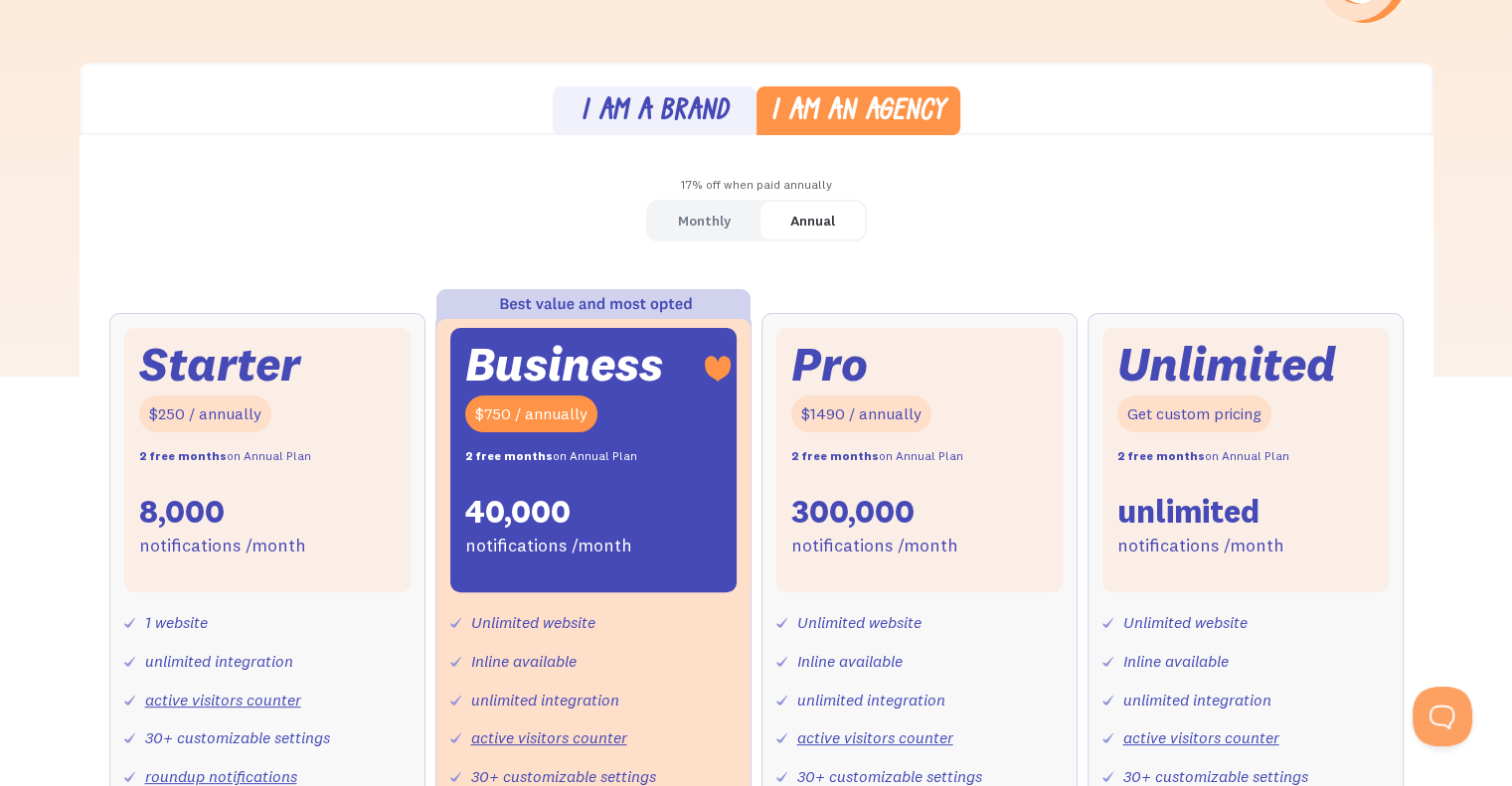 click on "Annual" at bounding box center (812, 221) 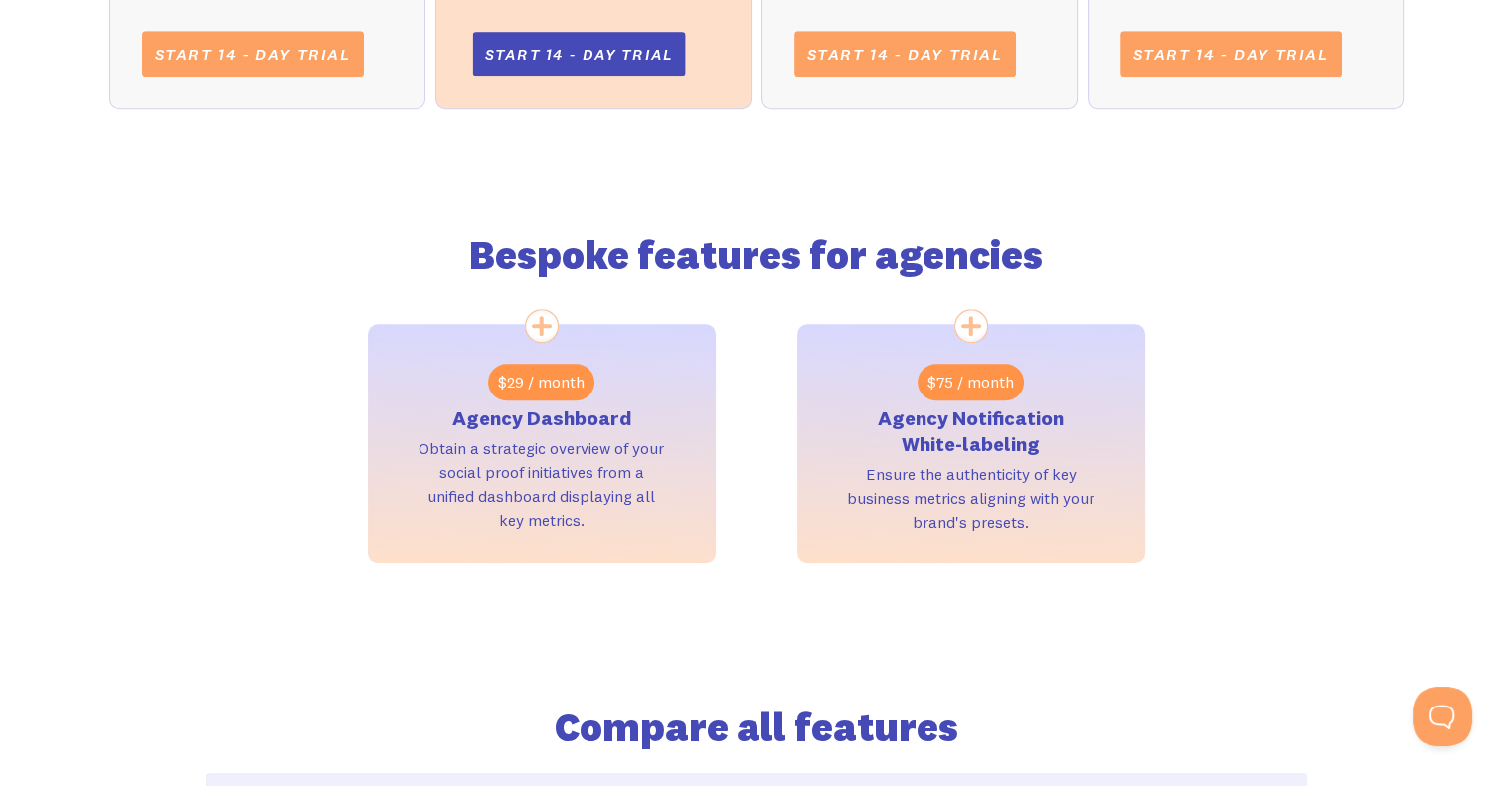 scroll, scrollTop: 1491, scrollLeft: 0, axis: vertical 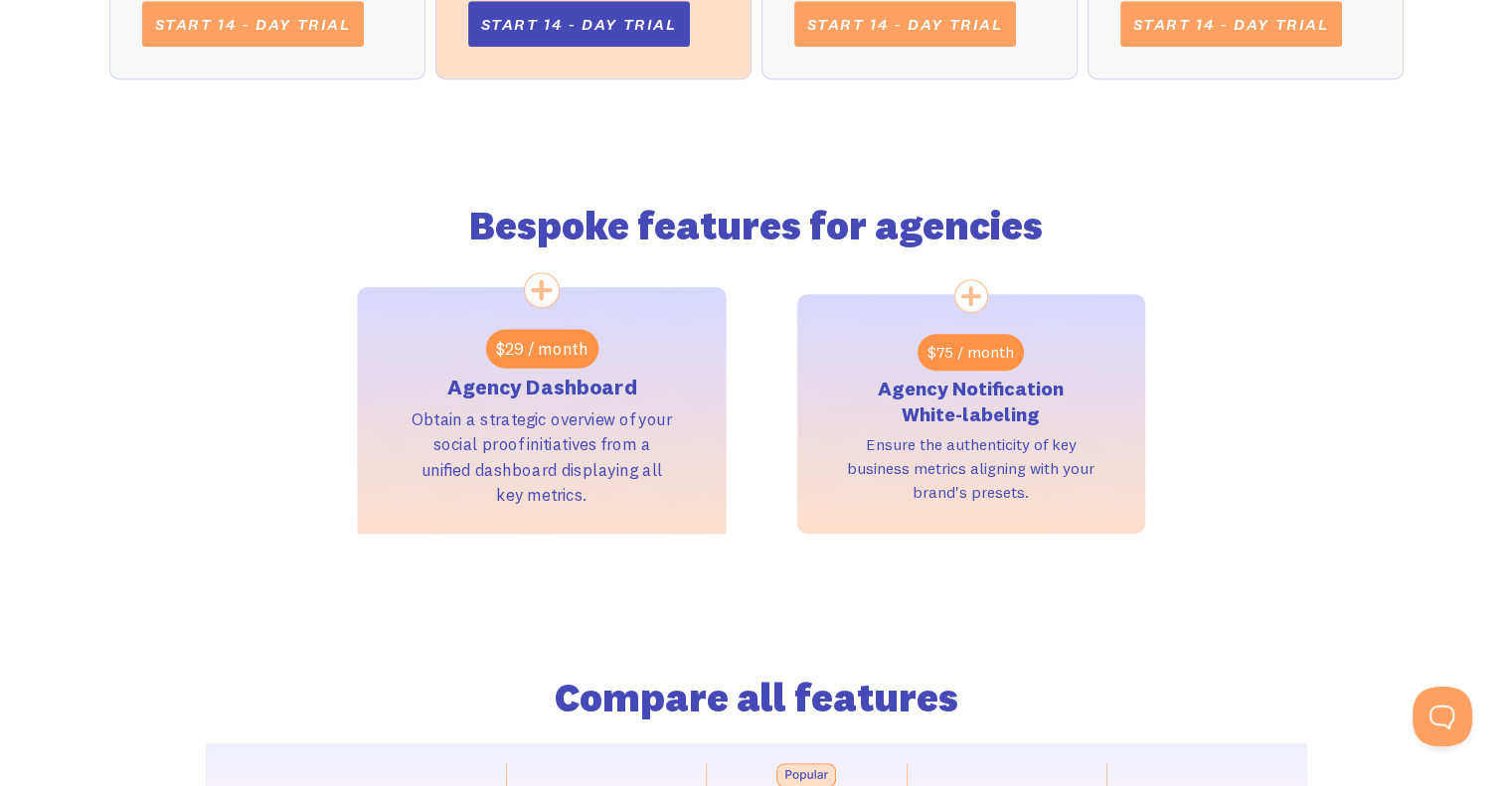click on "Agency Dashboard" at bounding box center (541, 387) 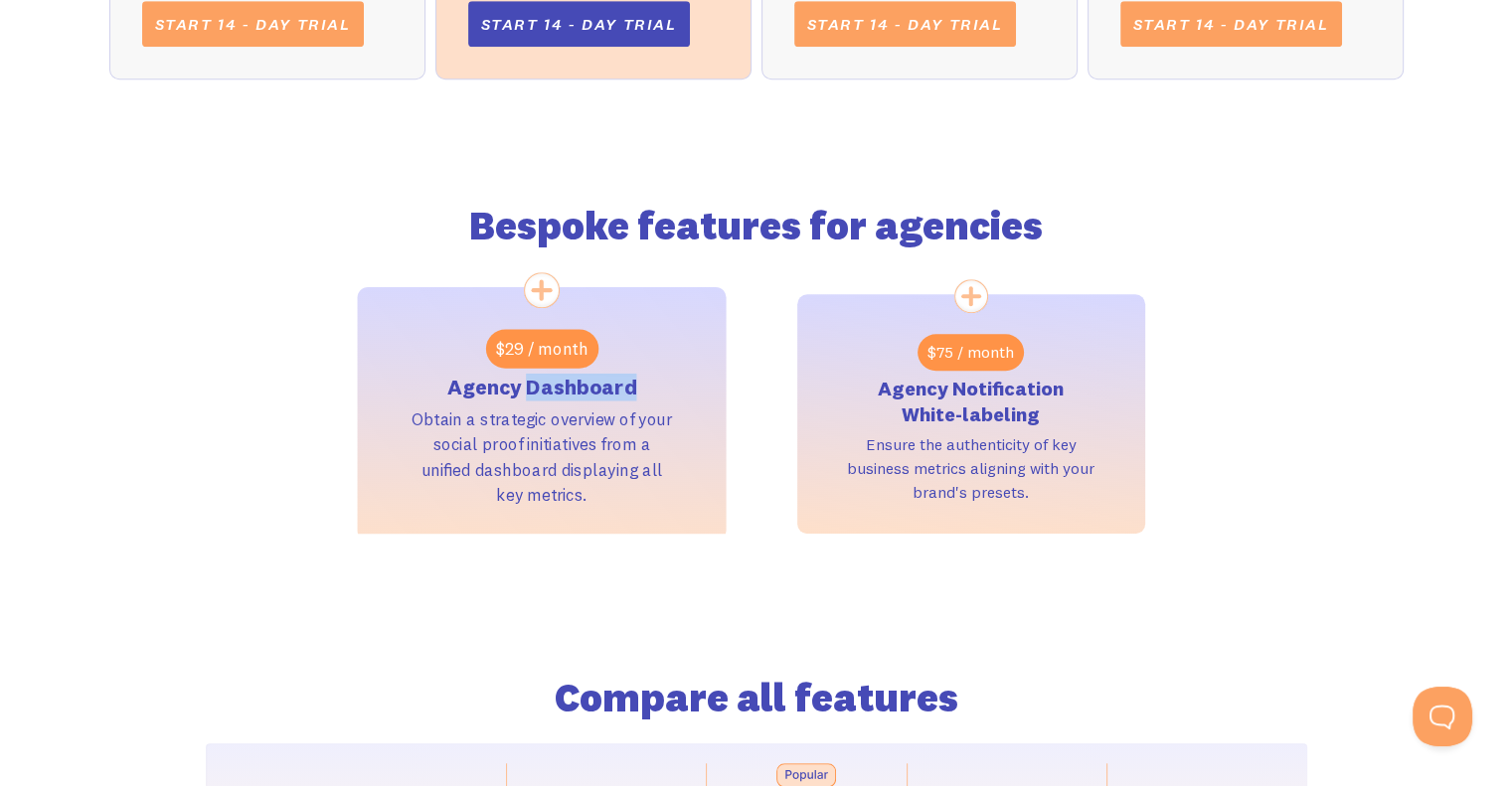 click on "Agency Dashboard" at bounding box center (541, 387) 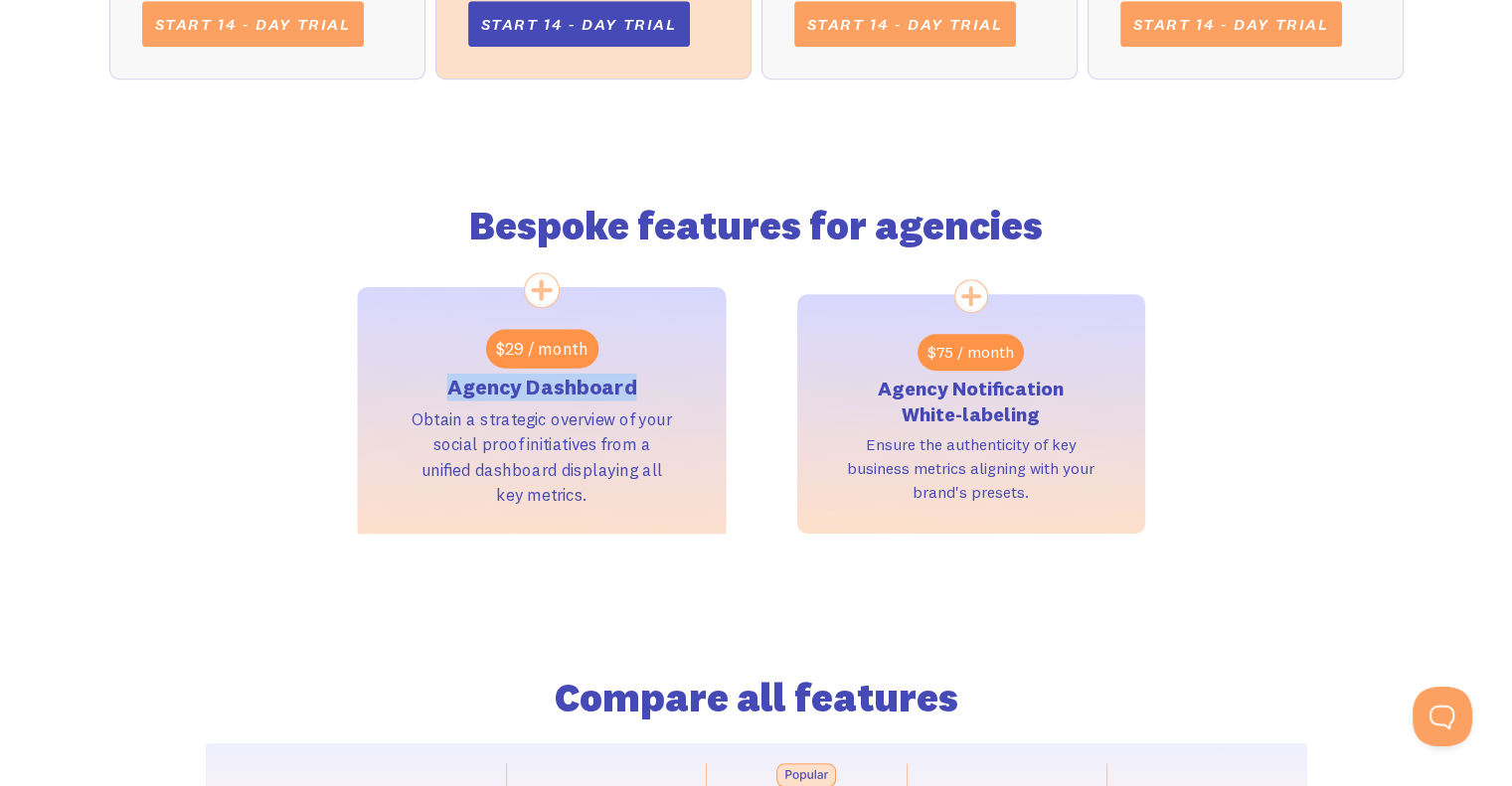 drag, startPoint x: 571, startPoint y: 394, endPoint x: 571, endPoint y: 460, distance: 66 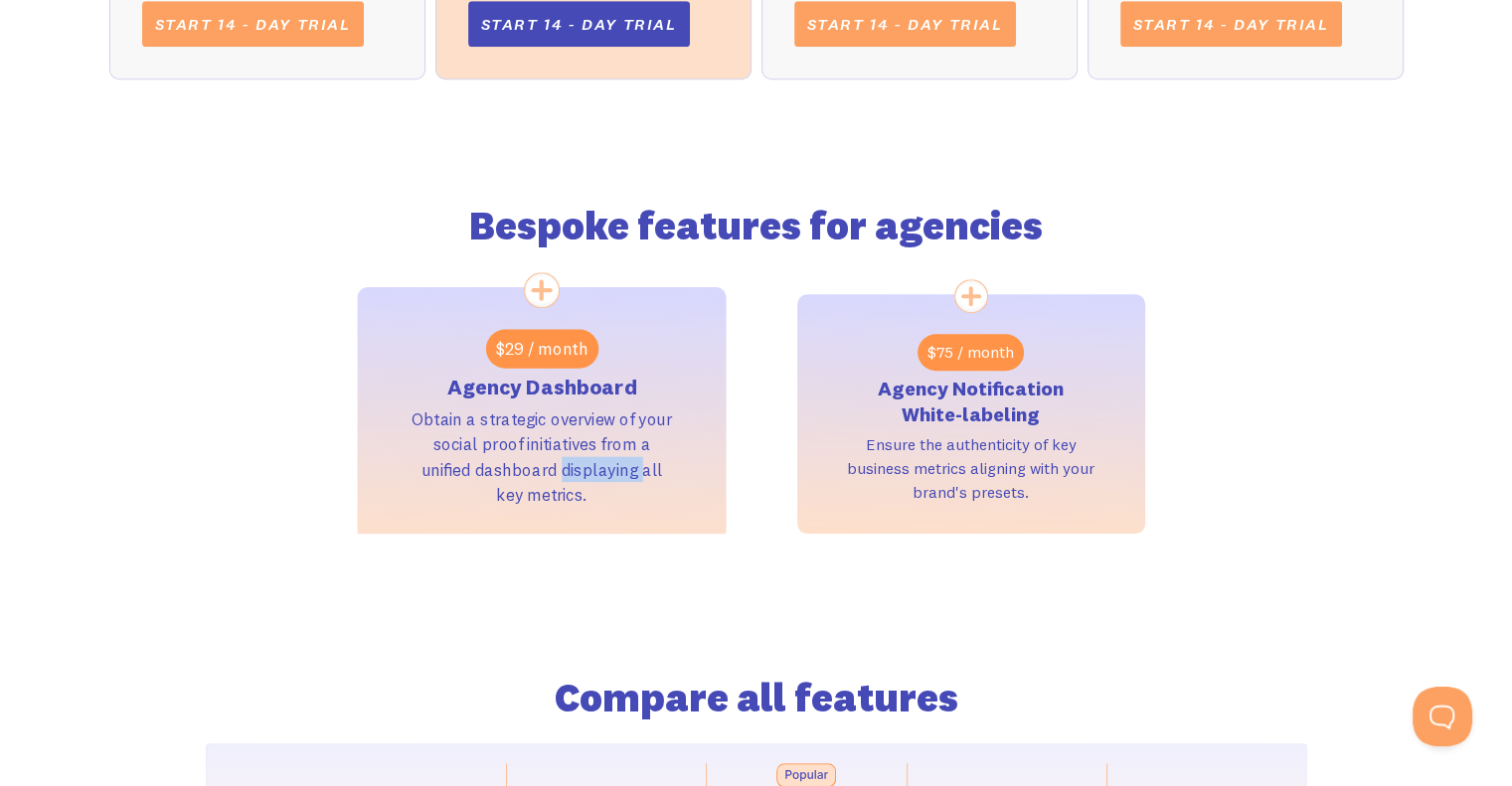 click on "Obtain a strategic overview of your social proof initiatives from a unified dashboard displaying all key metrics." at bounding box center [541, 456] 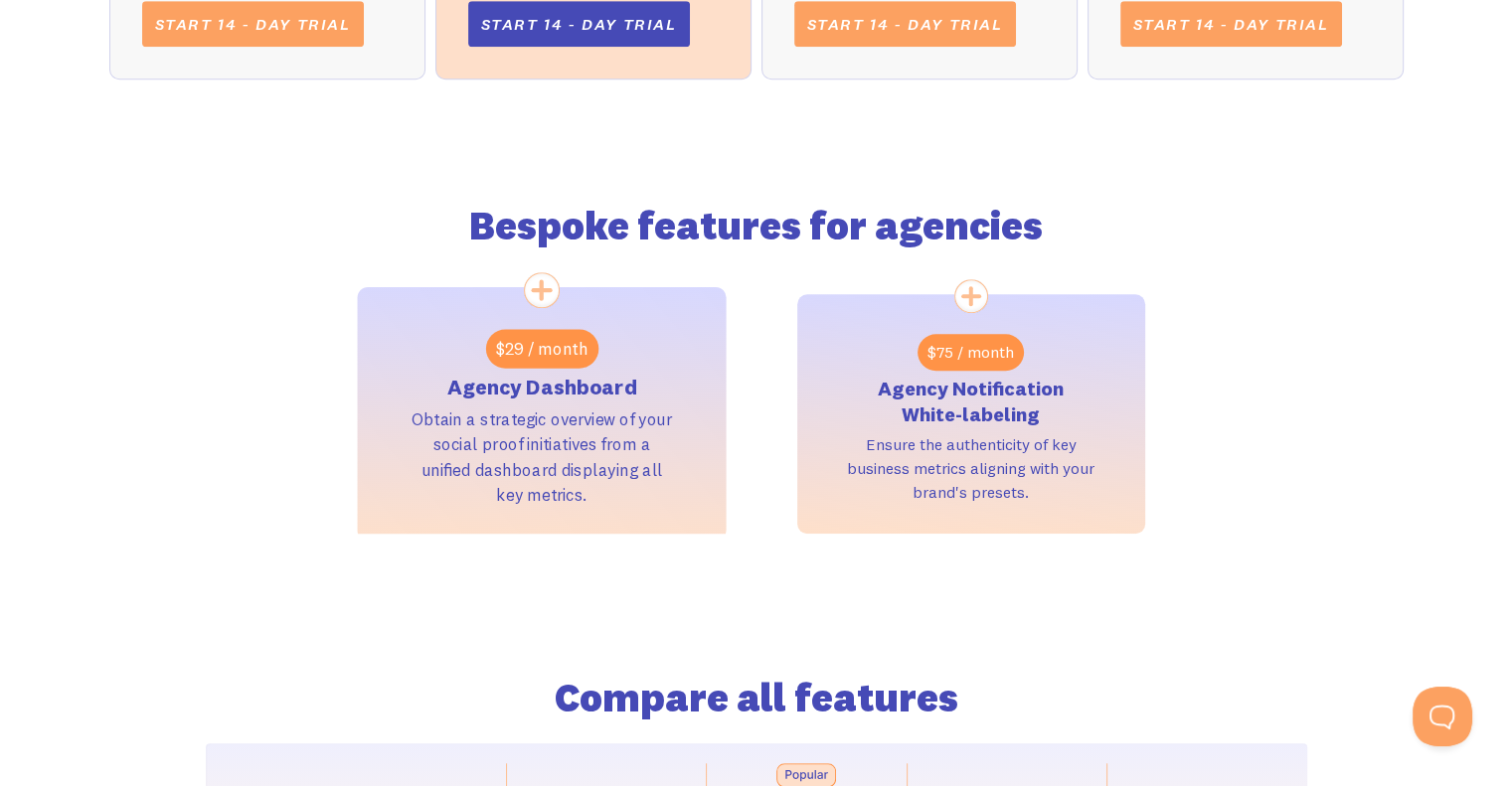 click on "Obtain a strategic overview of your social proof initiatives from a unified dashboard displaying all key metrics." at bounding box center [541, 456] 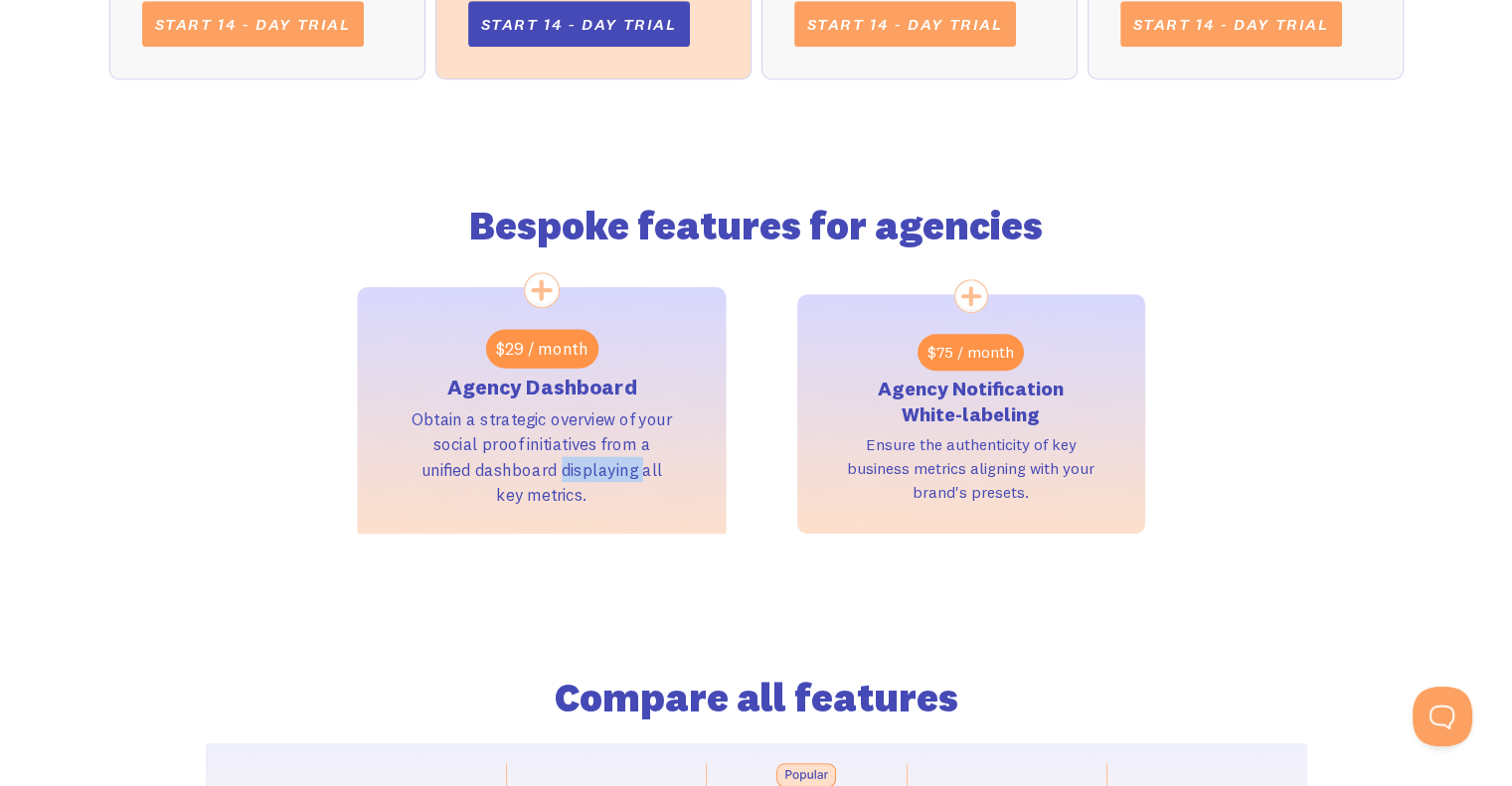 click on "Obtain a strategic overview of your social proof initiatives from a unified dashboard displaying all key metrics." at bounding box center [541, 456] 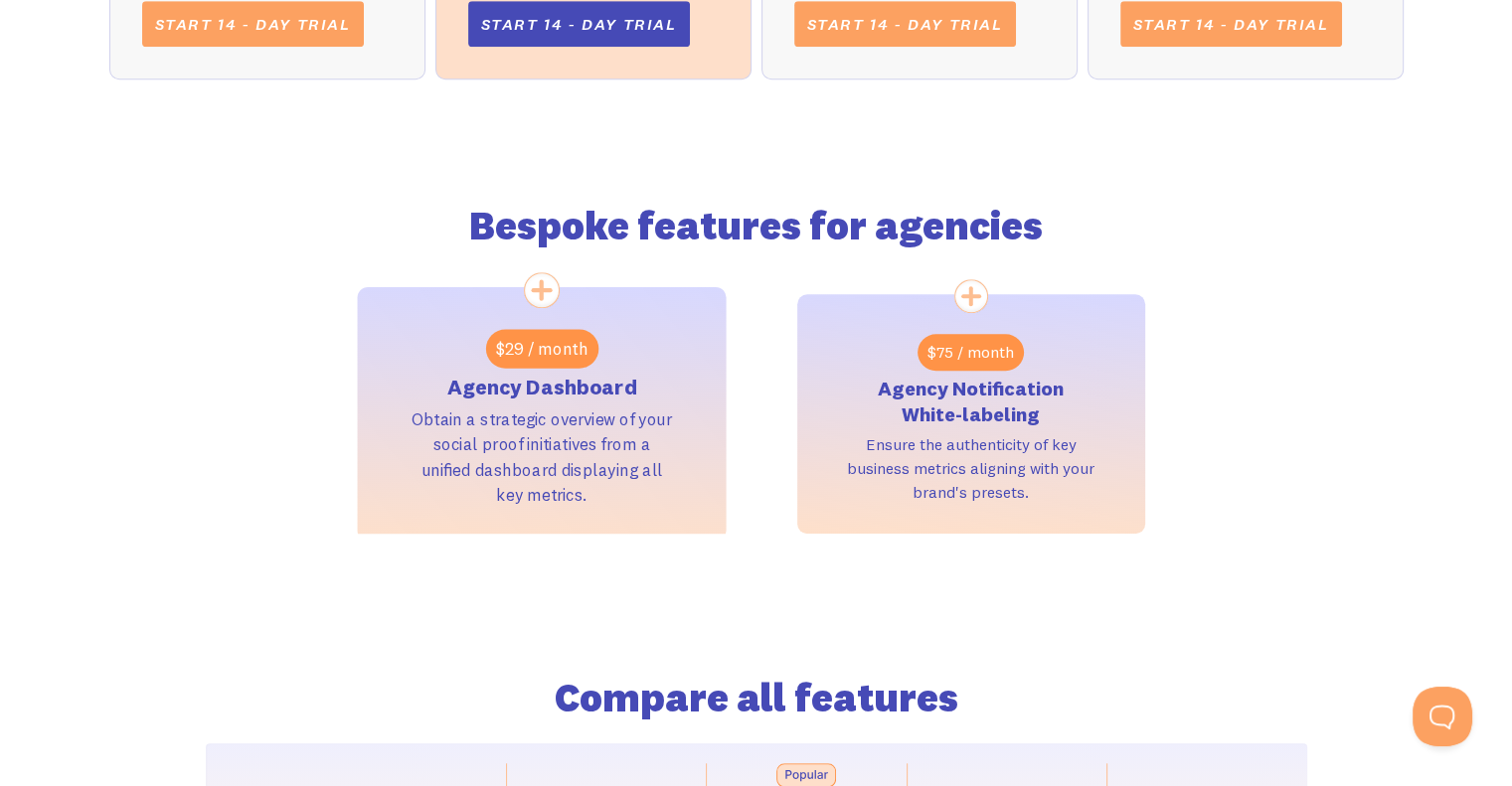 click on "Obtain a strategic overview of your social proof initiatives from a unified dashboard displaying all key metrics." at bounding box center (541, 456) 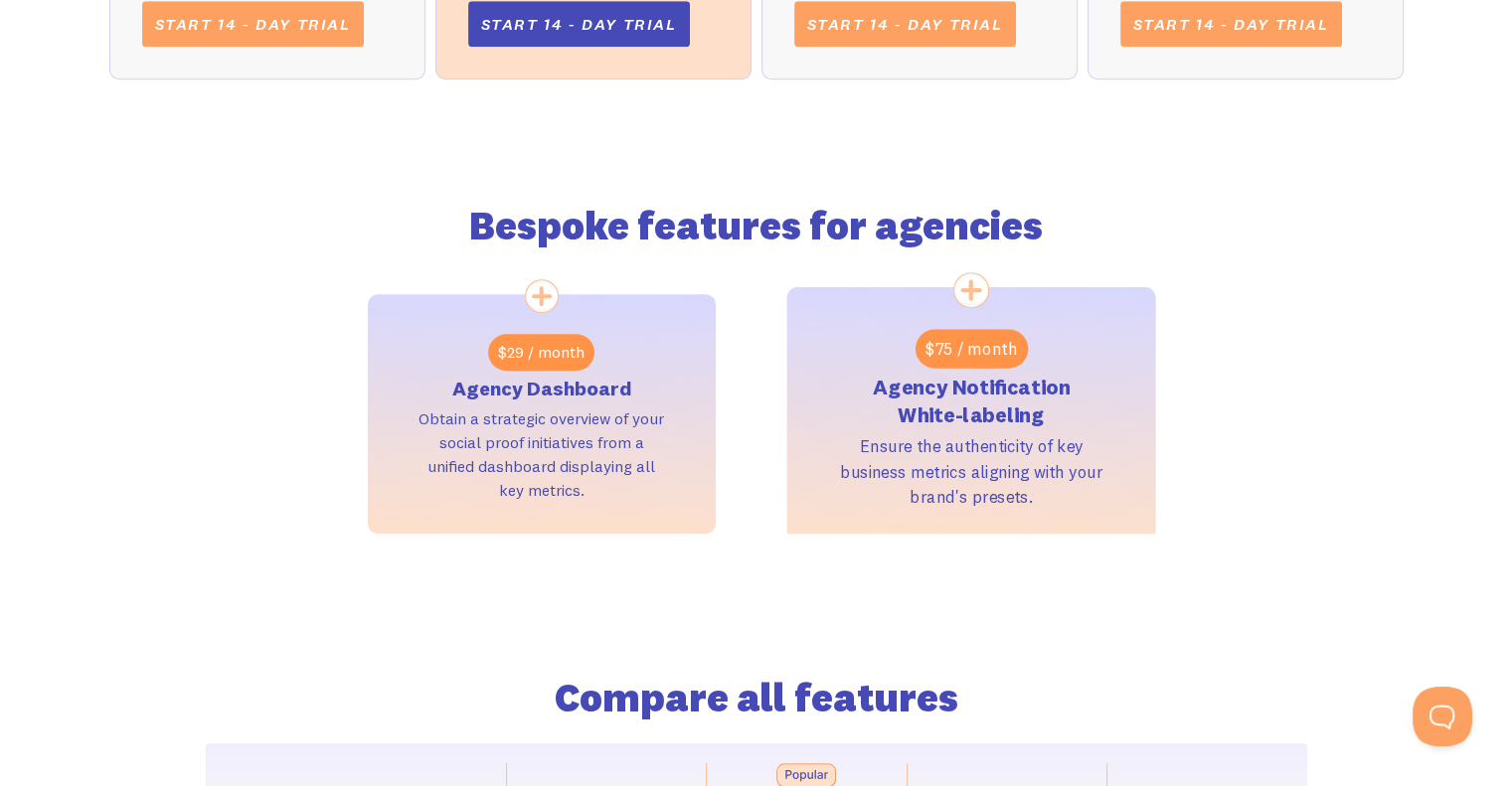 click on "Ensure the authenticity of key business metrics aligning with your brand's presets." at bounding box center [970, 471] 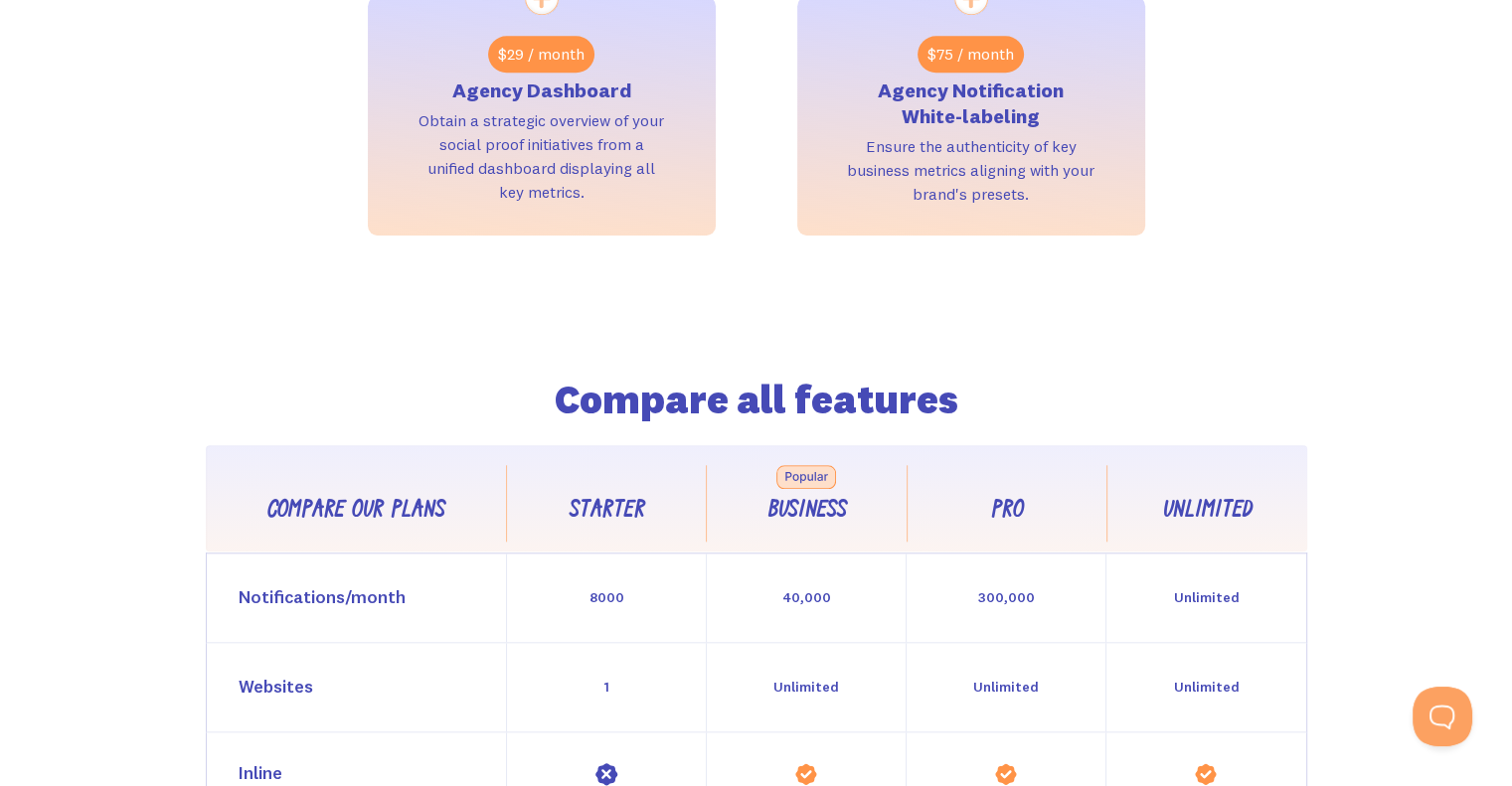click on "Compare all features Compare our plans Starter Business Pro Unlimited Feature Category Notifications/month 8000 40,000 300,000 Unlimited Websites 1 Unlimited Unlimited Unlimited Inline Integrations Unlimited Unlimited Unlimited Unlimited Active visitors counter Feature Category 30+ customizable settings Roundup notifications Custom page rules API access Feature Category" at bounding box center (756, 782) 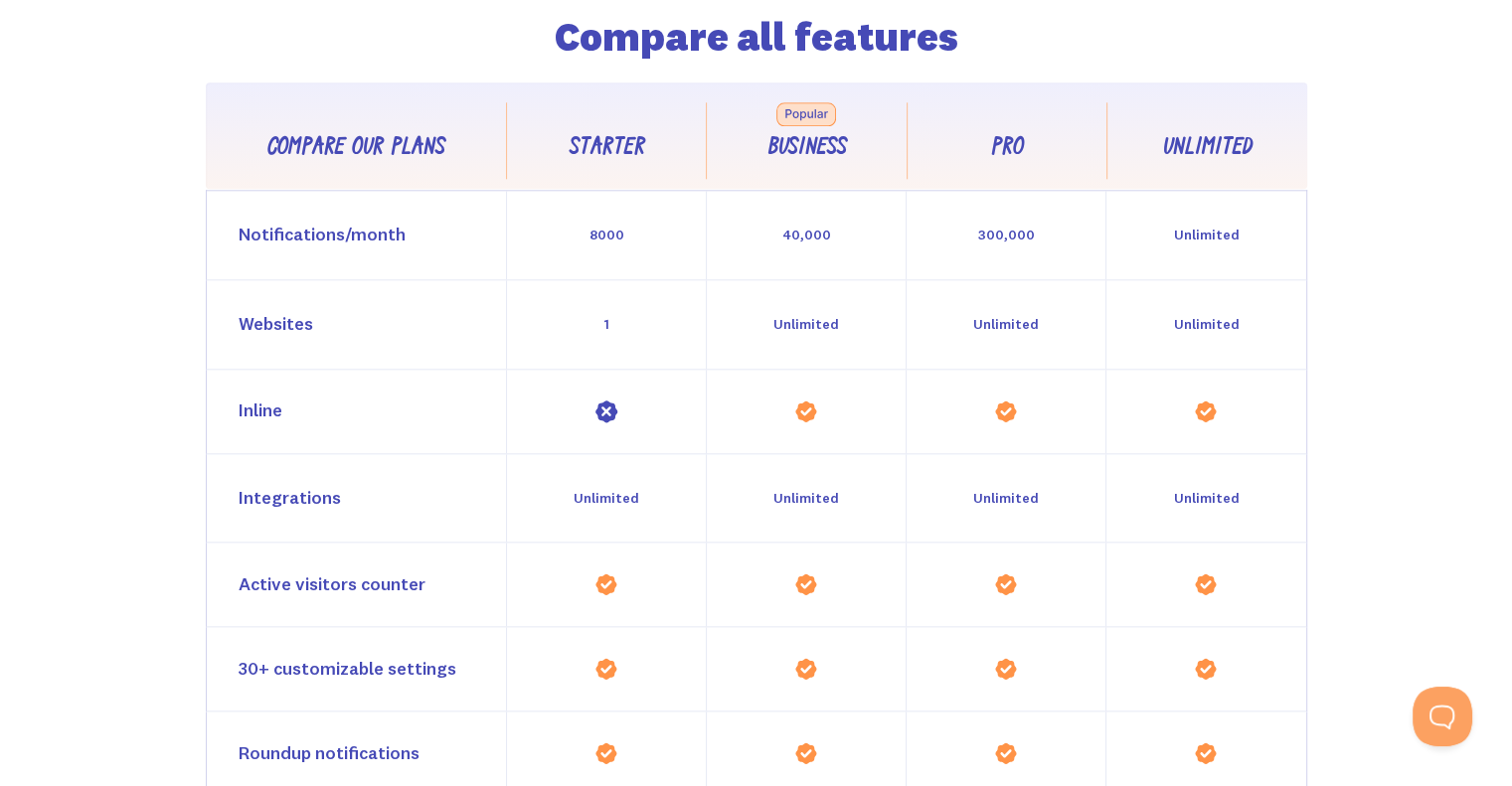 scroll, scrollTop: 2186, scrollLeft: 0, axis: vertical 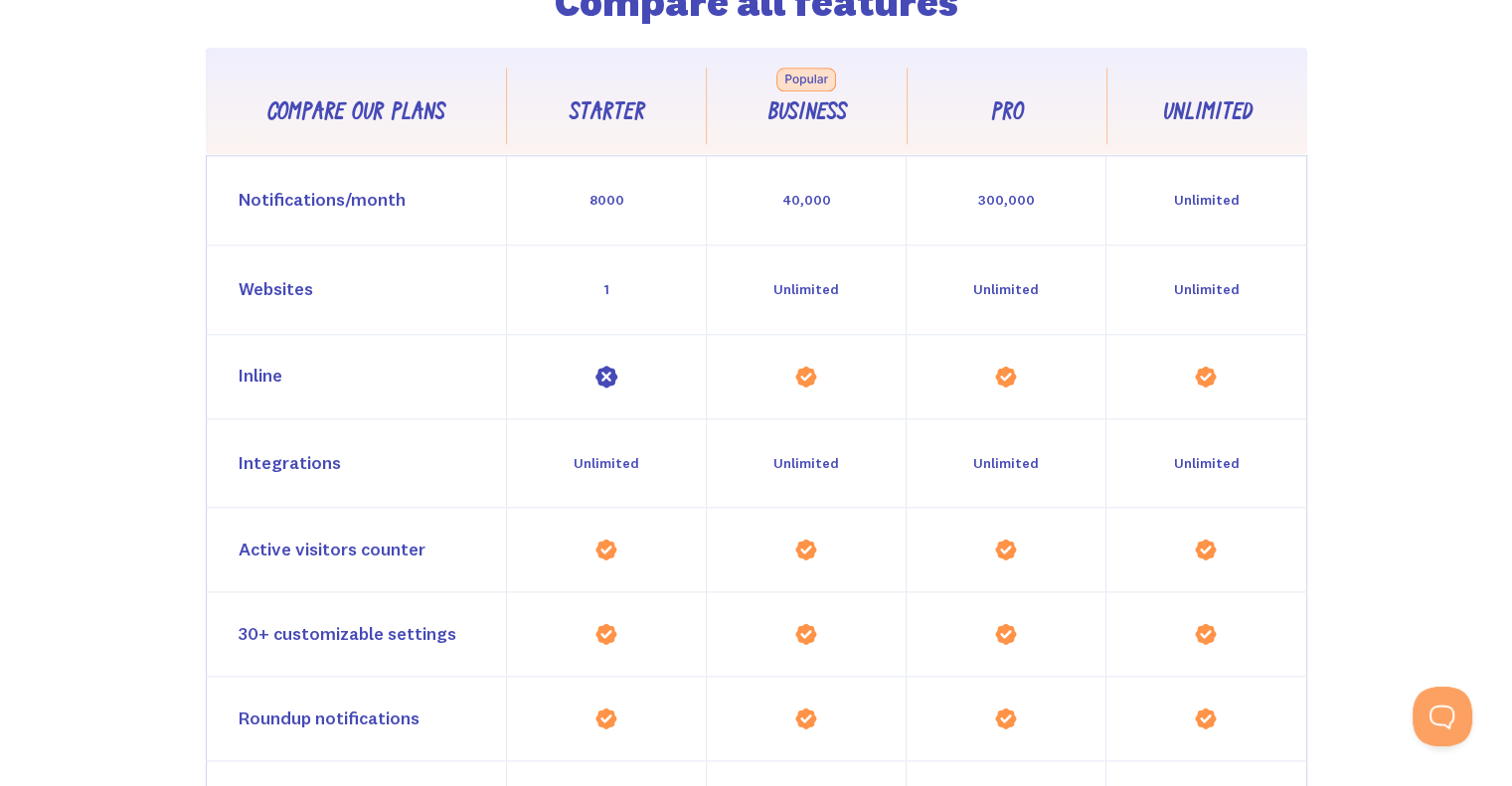 click on "Unlimited" at bounding box center [806, 289] 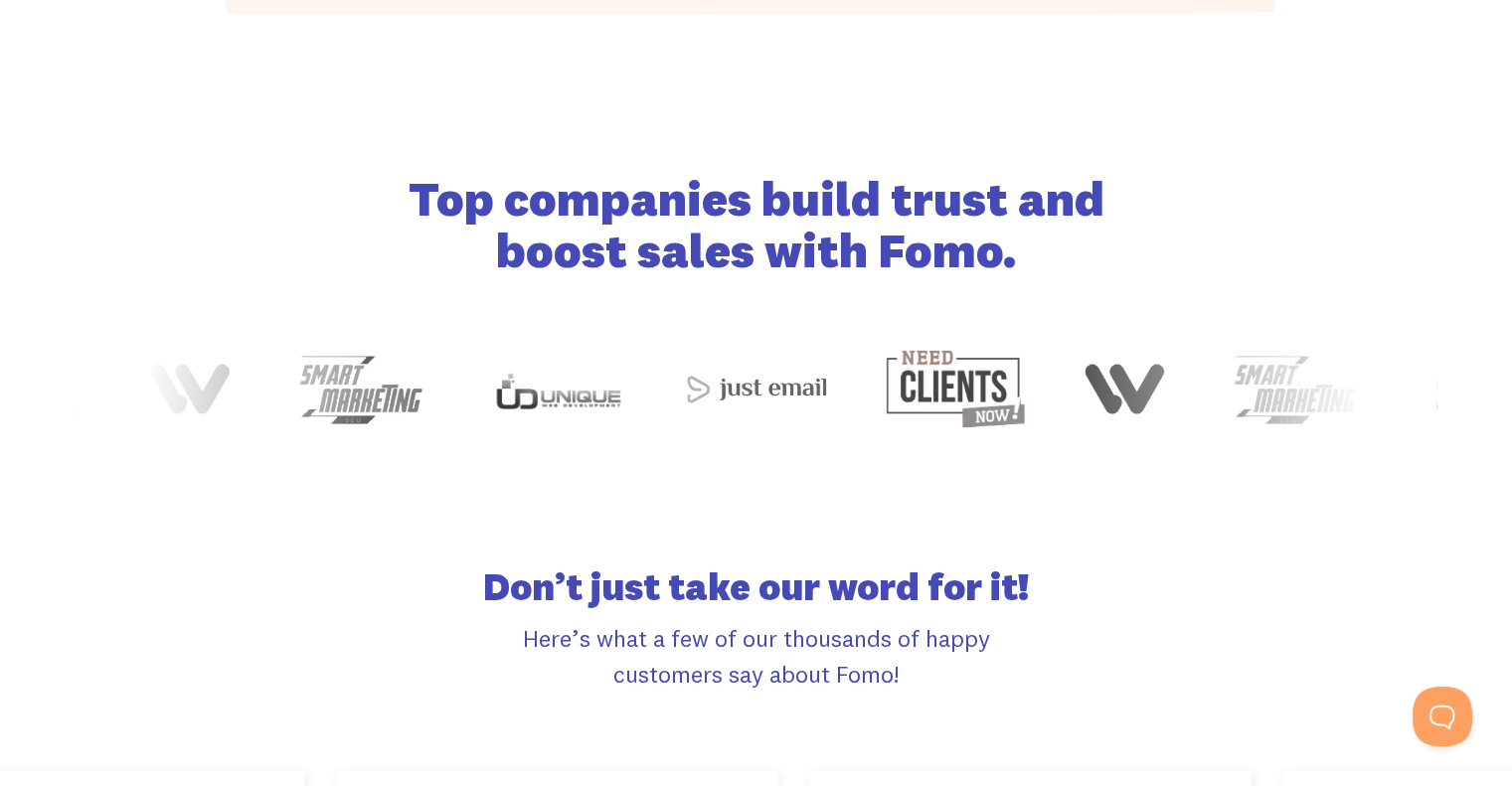 scroll, scrollTop: 3577, scrollLeft: 0, axis: vertical 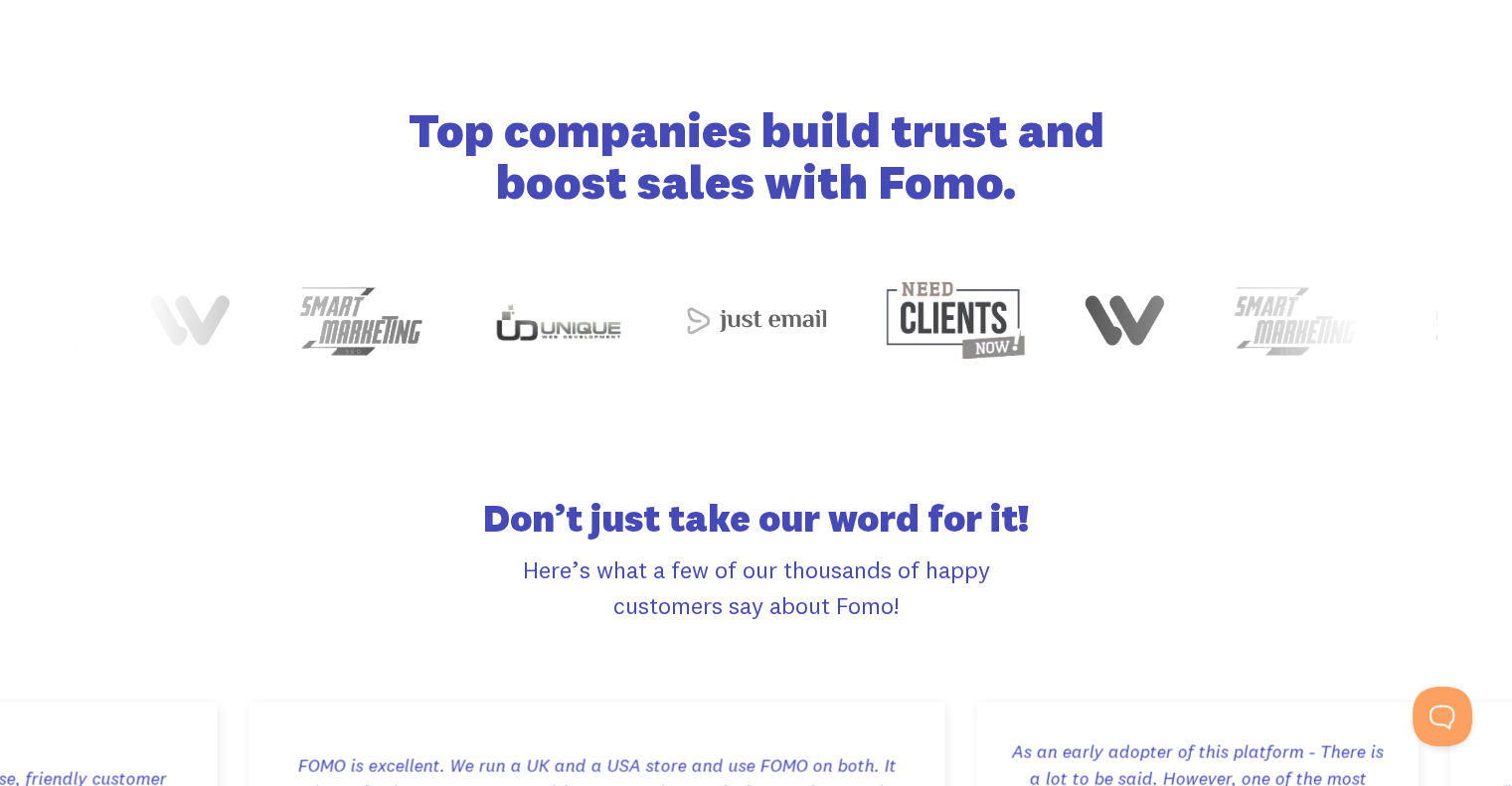 drag, startPoint x: 883, startPoint y: 331, endPoint x: 349, endPoint y: 345, distance: 534.18349 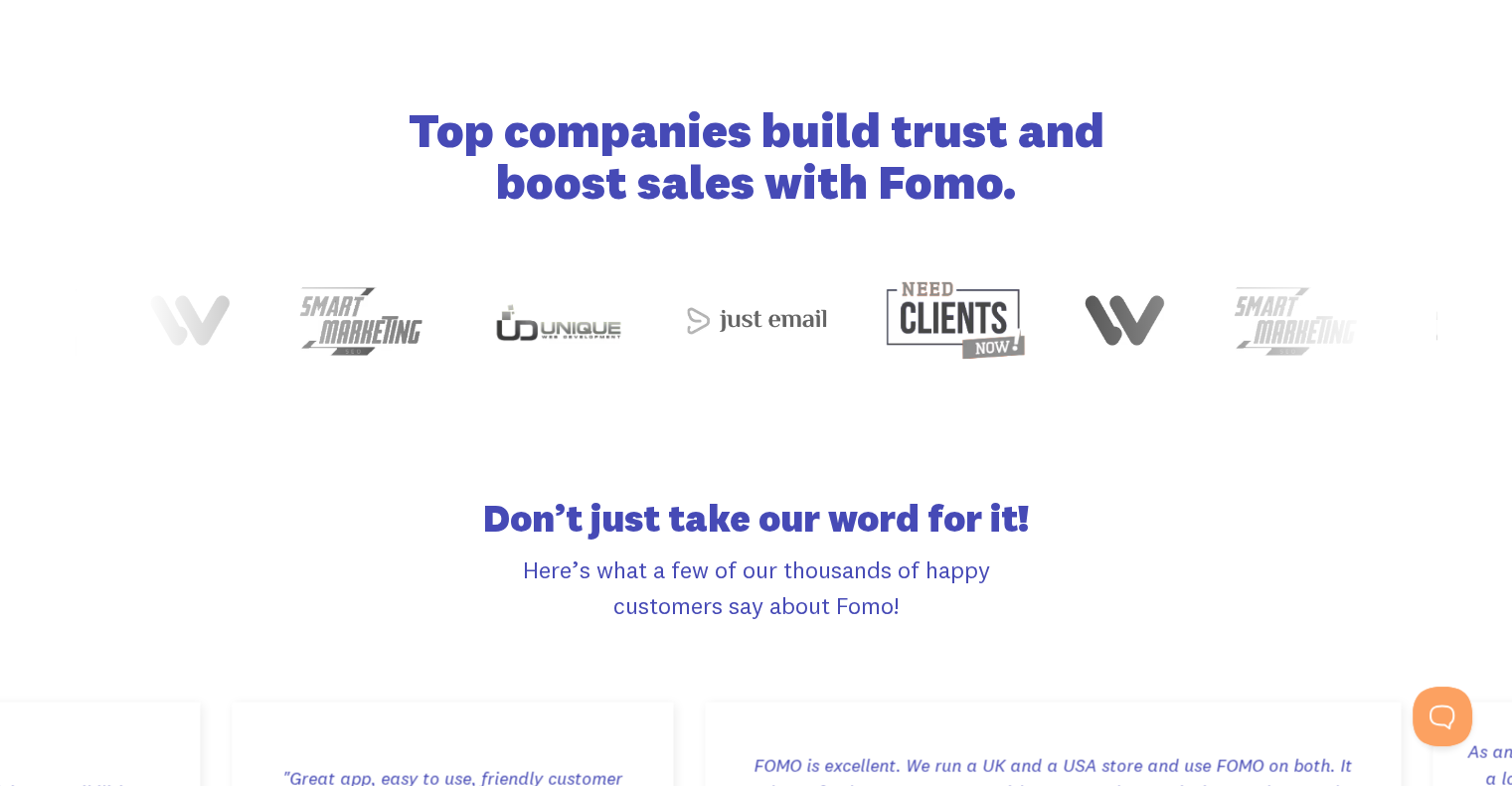 click on "Top companies build trust and boost sales with Fomo." at bounding box center [756, 232] 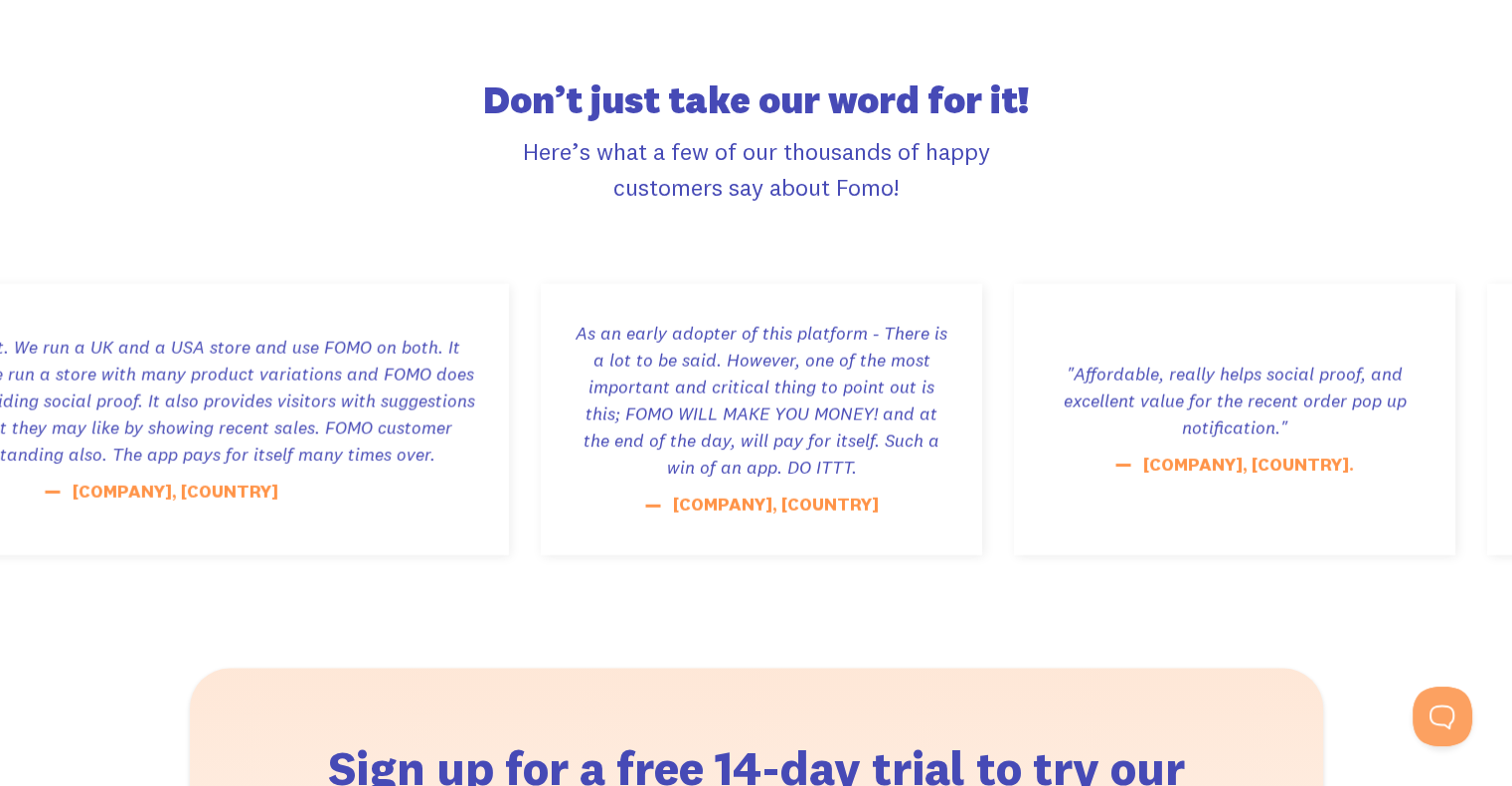 scroll, scrollTop: 4074, scrollLeft: 0, axis: vertical 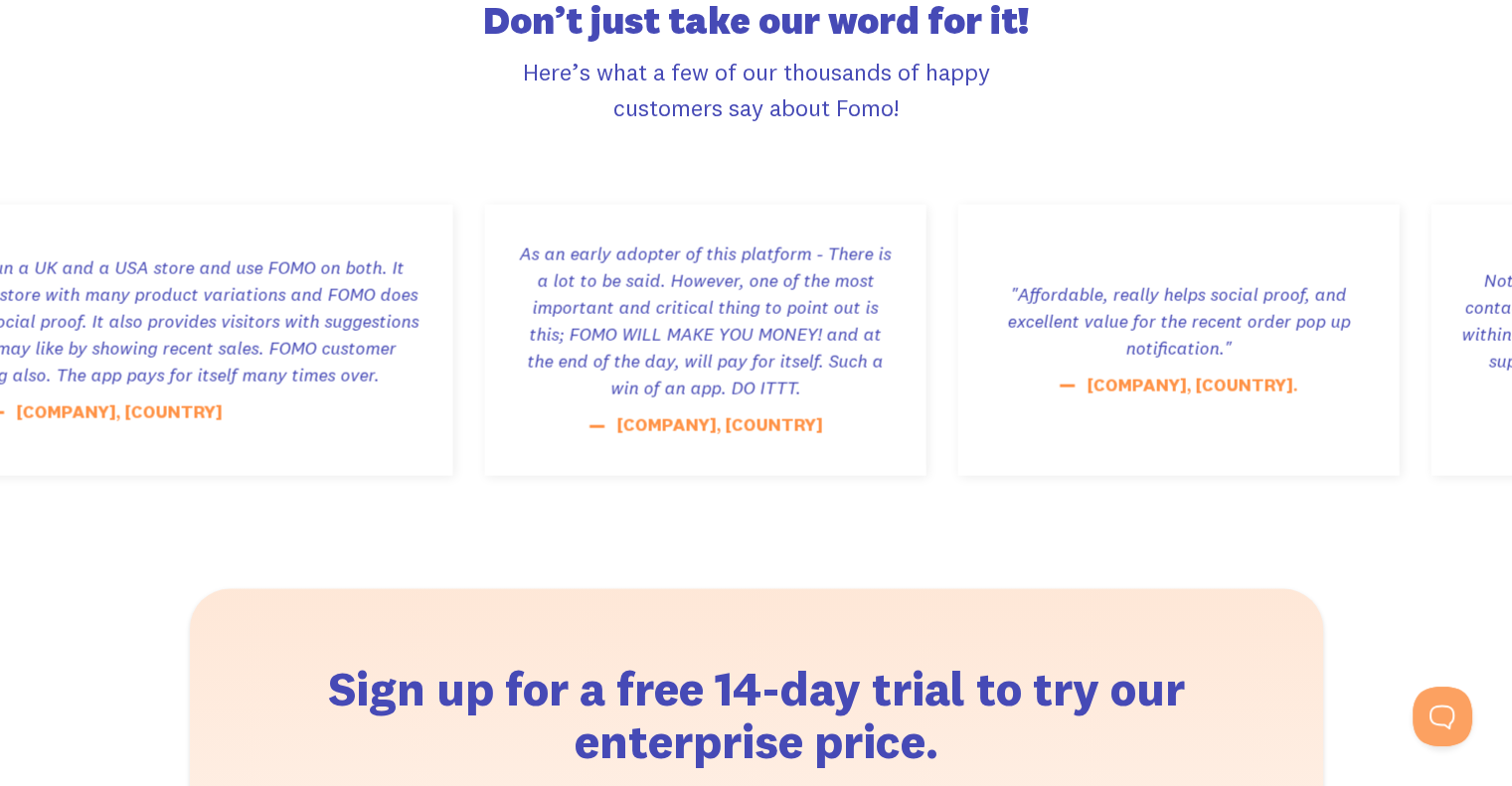 drag, startPoint x: 692, startPoint y: 370, endPoint x: 423, endPoint y: 379, distance: 269.15052 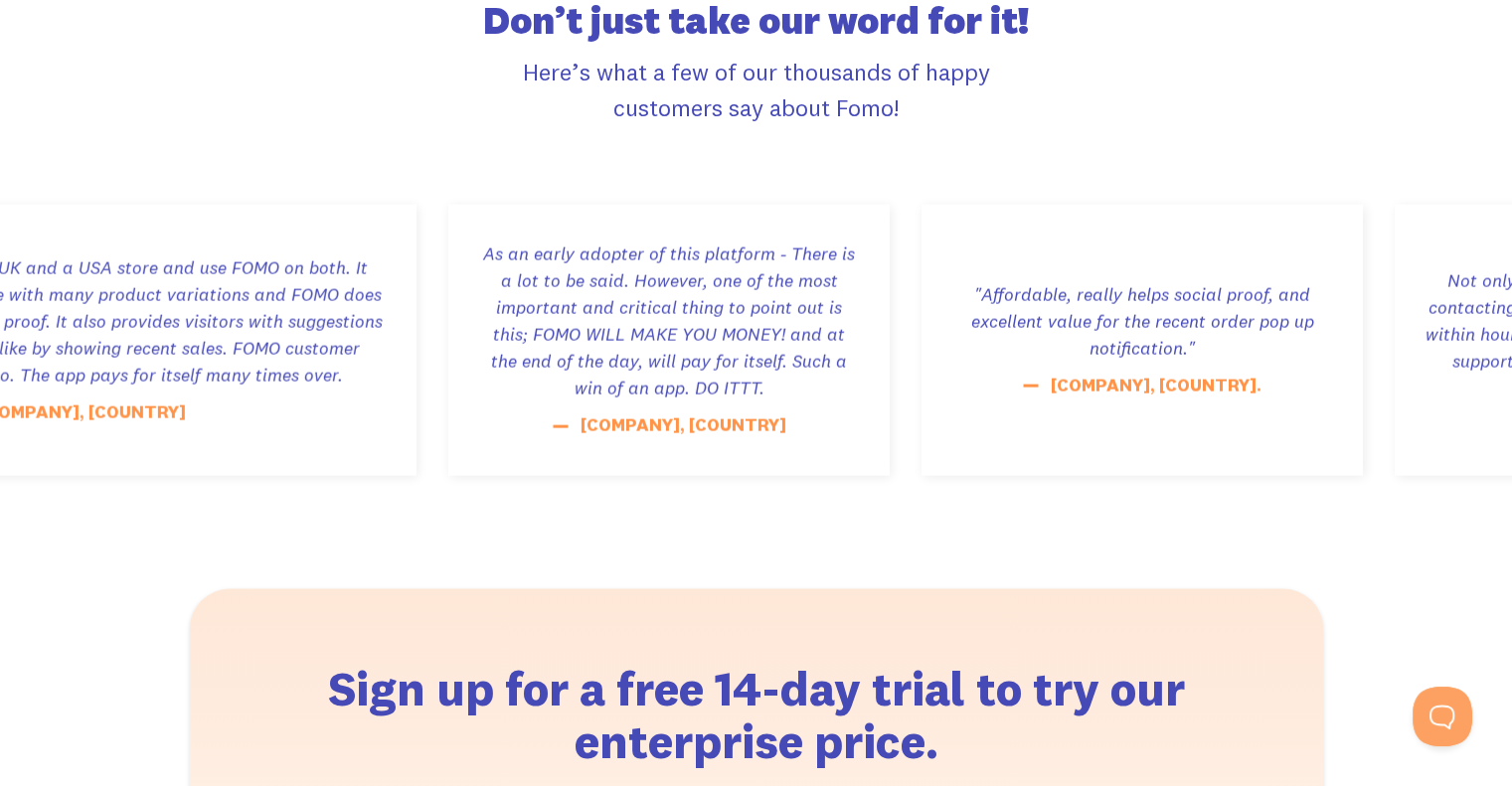 click on ""Great app, easy to use, friendly customer service. Customers new to our site can quickly  see our most popular items as they pop-up and the app easily pays for itself." Call For Fire, United States" at bounding box center [3025, 340] 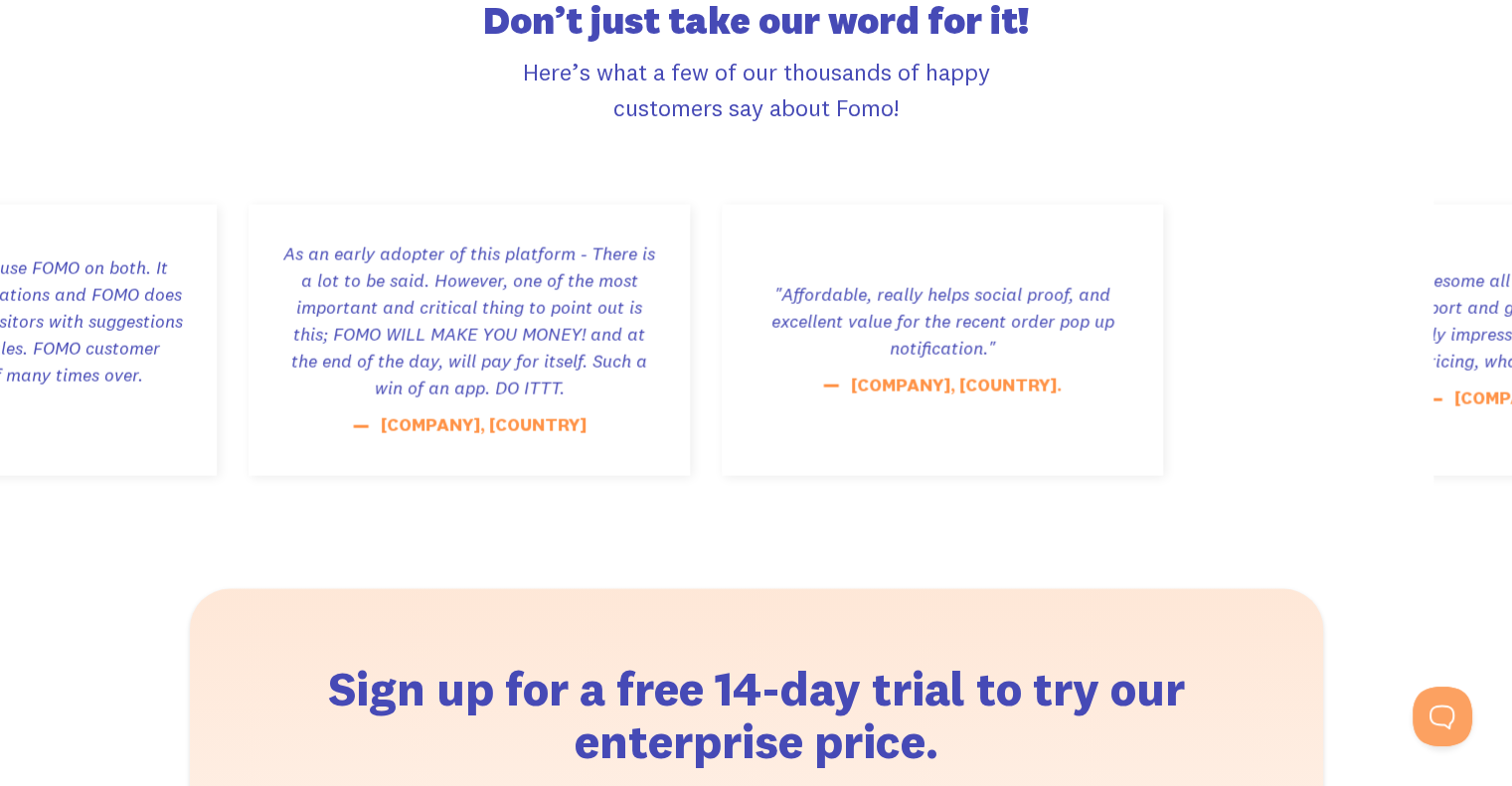 drag, startPoint x: 489, startPoint y: 310, endPoint x: 1465, endPoint y: 390, distance: 979.2732 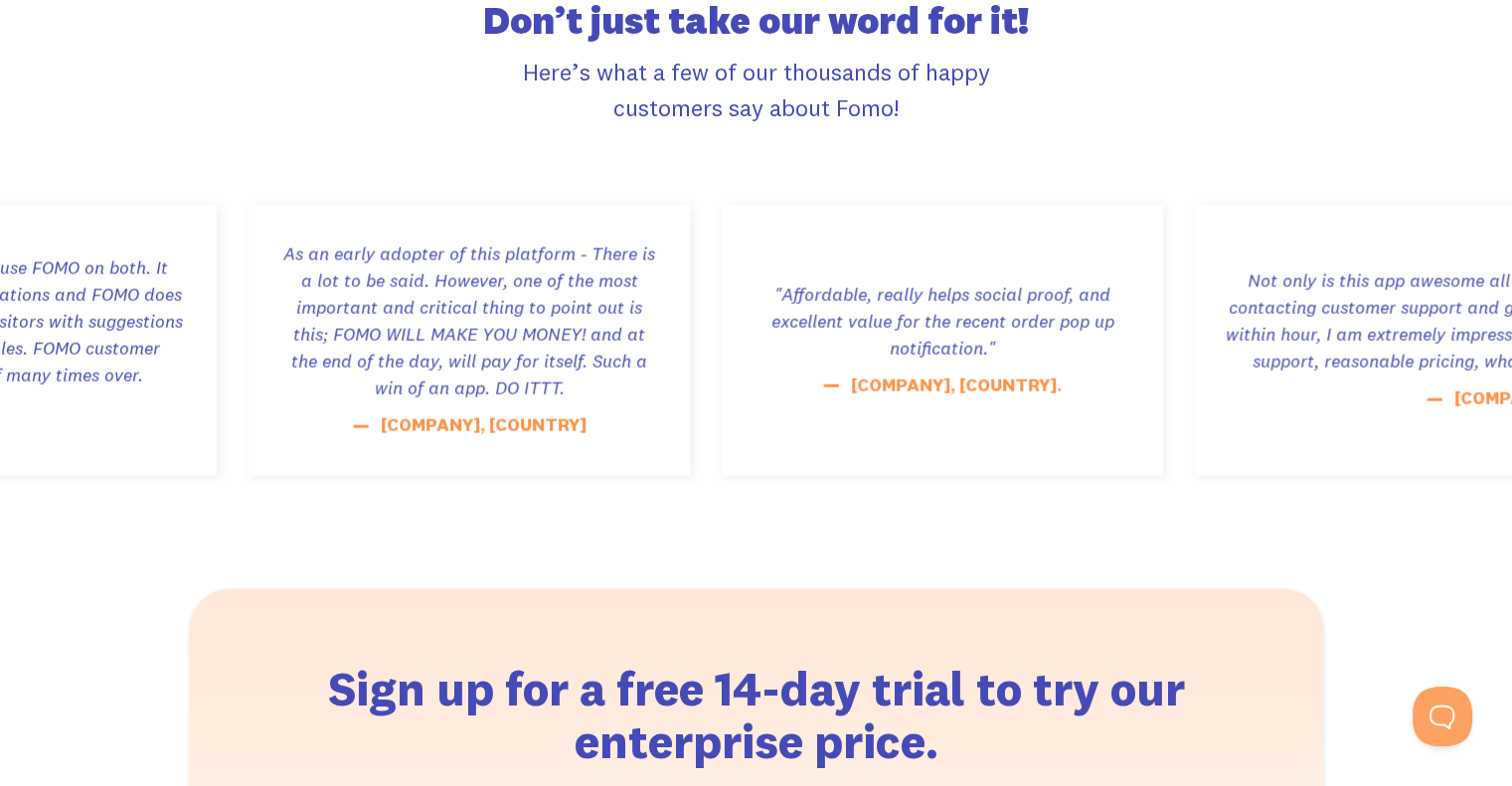 click on ""Simple setup. Honest pricing. Possibilities to configure easily the plugin. Increase my conversion rate by 100%."  Cyprien G., Head of Growth. "Great app, easy to use, friendly customer service. Customers new to our site can quickly  see our most popular items as they pop-up and the app easily pays for itself." Call For Fire, United States FOMO is excellent. We run a UK and a USA store and use FOMO on both. It works perfectly. We run a store with many product variations and FOMO does a great job of providing social proof. It also provides visitors with suggestions of paintings that they may like by showing recent sales. FOMO customer service is outstanding also. The app pays for itself many times over. Call For Fire, United States As an early adopter of this platform - There is a lot to be said. However, one of the most important and critical thing to point out is this; FOMO WILL MAKE YOU MONEY! and at the end of the day, will pay for itself. Such a win of an app. DO ITTT. Iron Lion Soap, United States" at bounding box center [3989, 340] 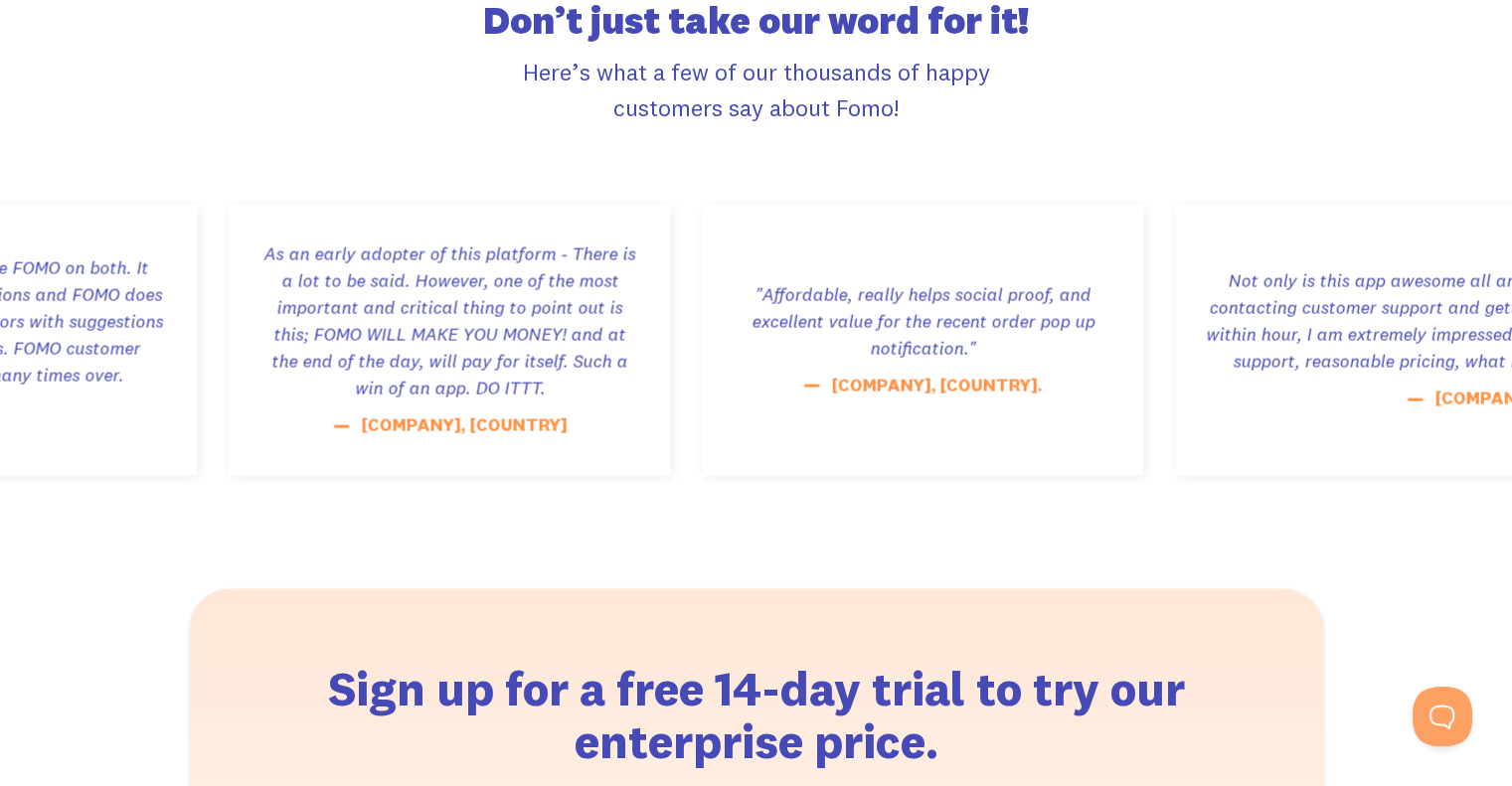 click on "FOMO is excellent. We run a UK and a USA store and use FOMO on both. It works perfectly. We run a store with many product variations and FOMO does a great job of providing social proof. It also provides visitors with suggestions of paintings that they may like by showing recent sales. FOMO customer service is outstanding also. The app pays for itself many times over. Call For Fire, United States" at bounding box center [3625, 340] 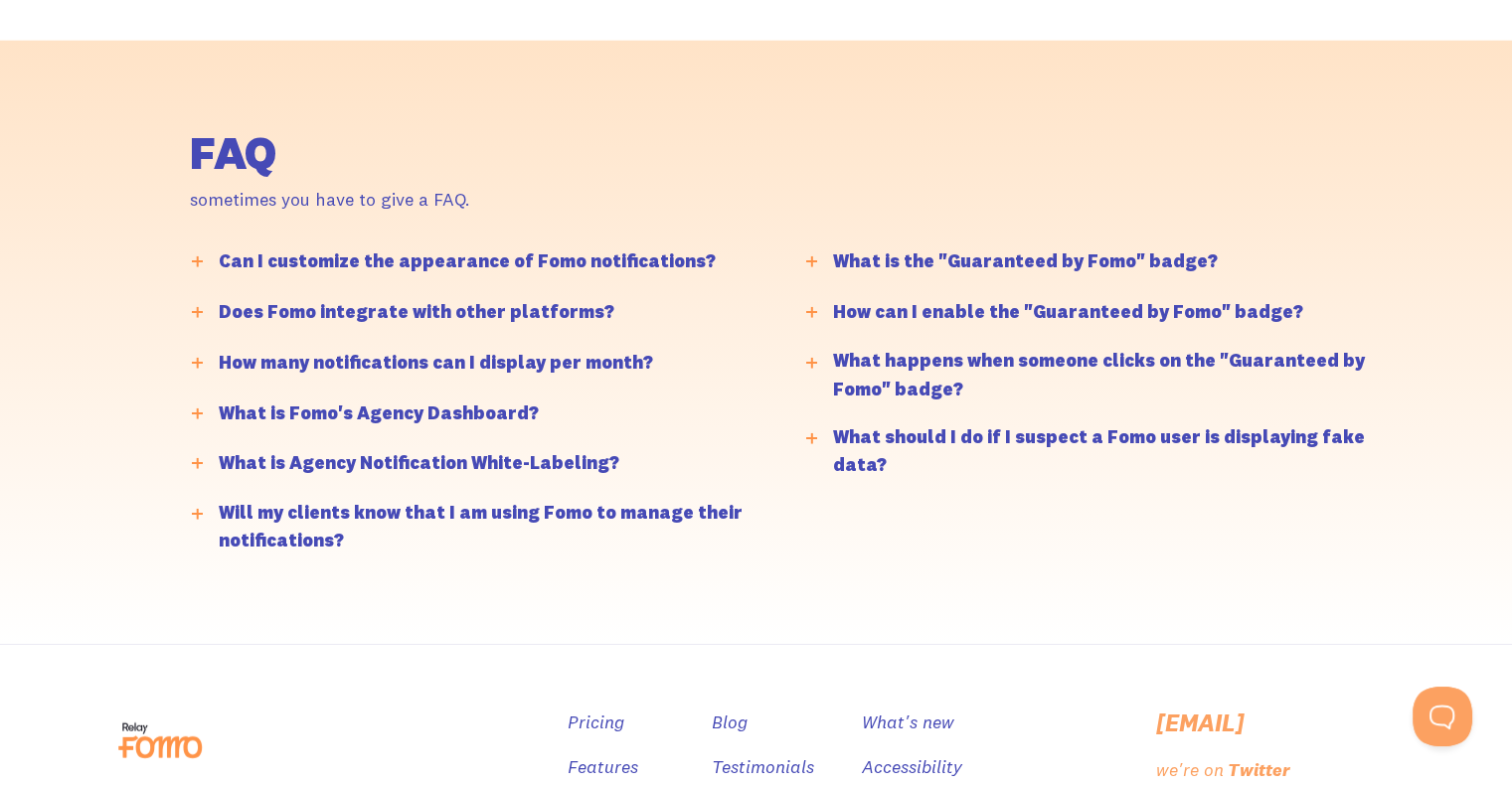 scroll, scrollTop: 5167, scrollLeft: 0, axis: vertical 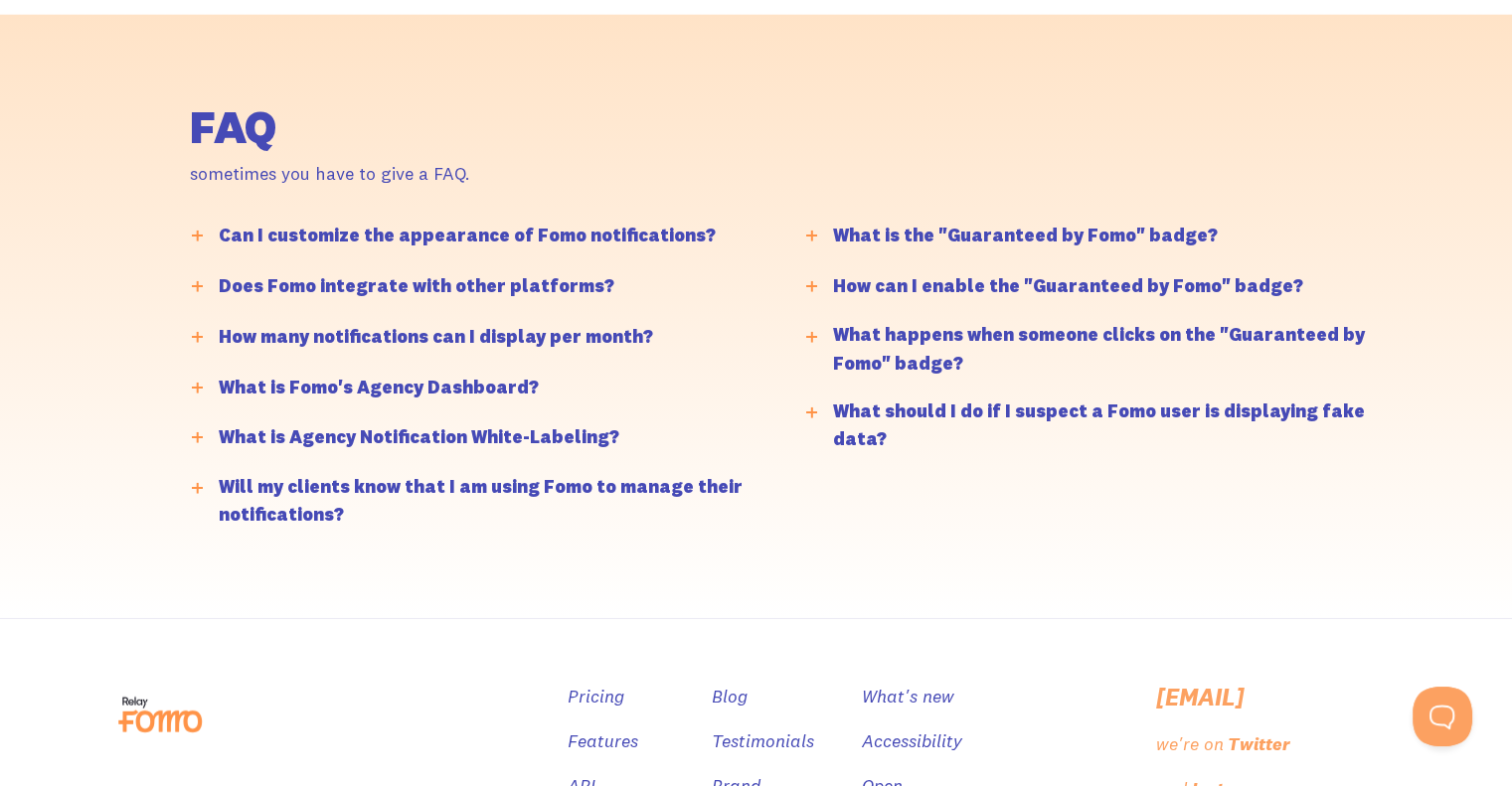 click on "Can I customize the appearance of Fomo notifications?" at bounding box center [467, 236] 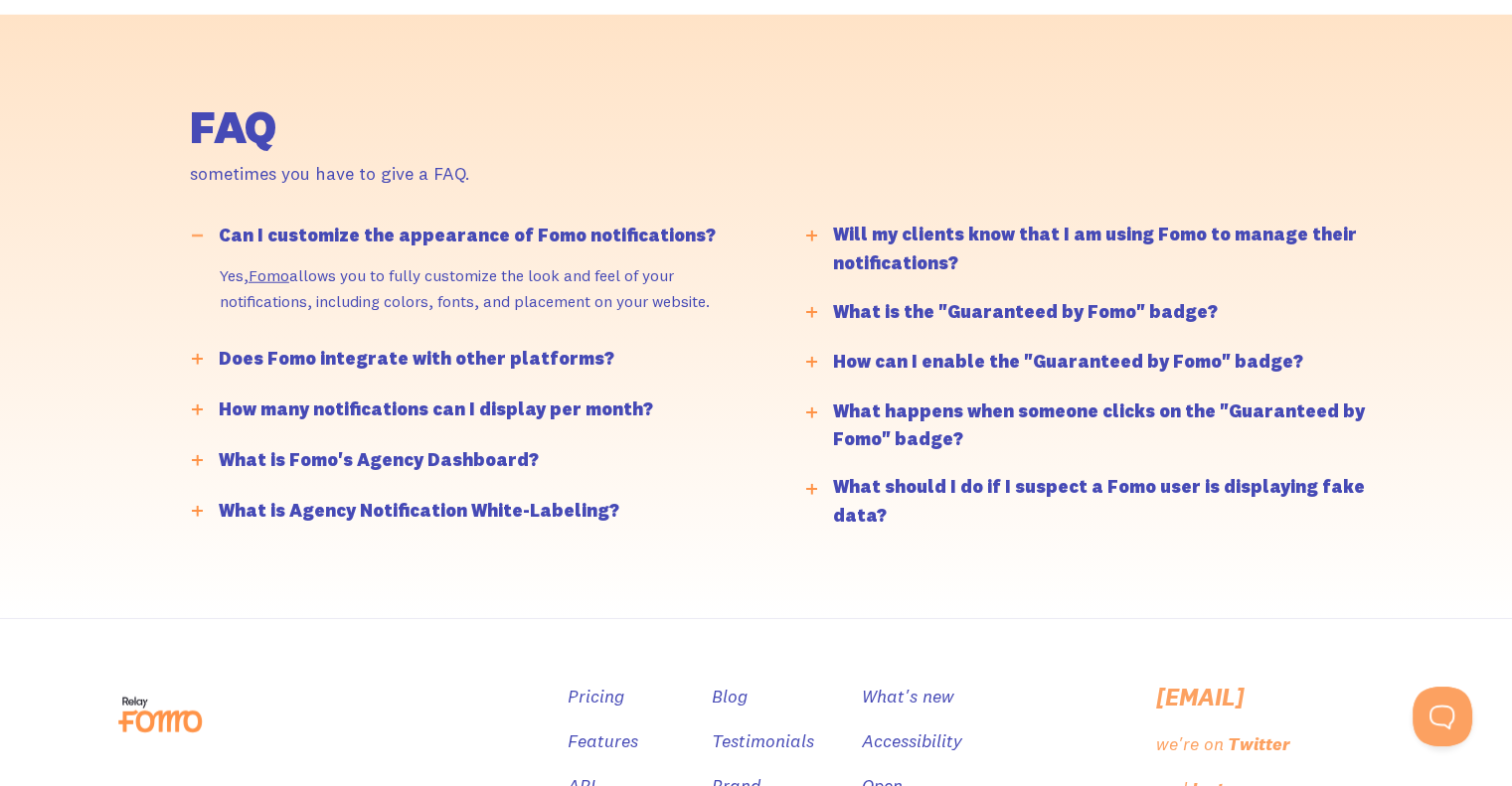 click on "Yes,  Fomo  allows you to fully customize the look and feel of your notifications, including colors, fonts, and placement on your website." at bounding box center (485, 288) 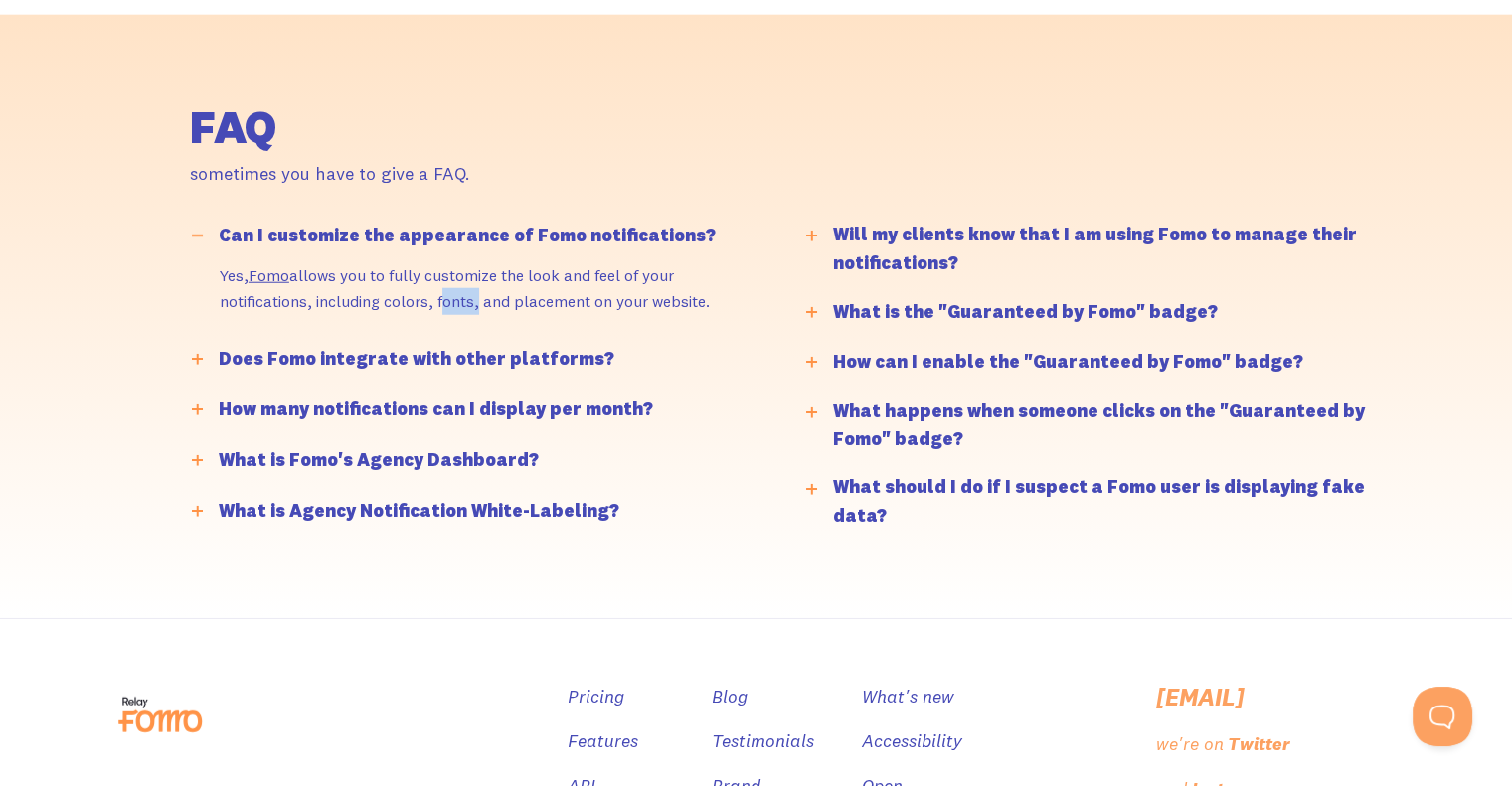 click on "Yes,  Fomo  allows you to fully customize the look and feel of your notifications, including colors, fonts, and placement on your website." at bounding box center (485, 288) 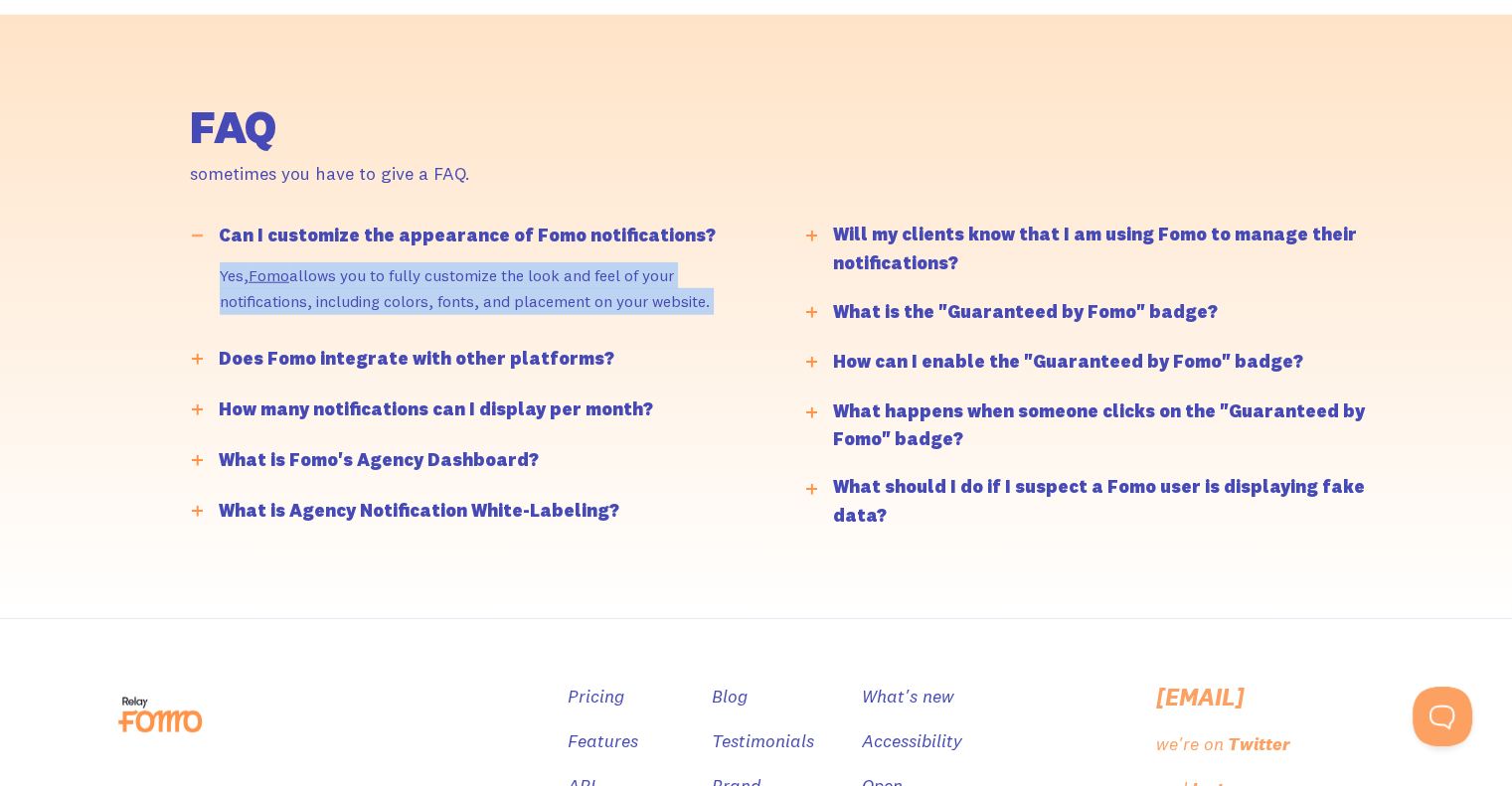click on "Yes,  Fomo  allows you to fully customize the look and feel of your notifications, including colors, fonts, and placement on your website." at bounding box center (485, 288) 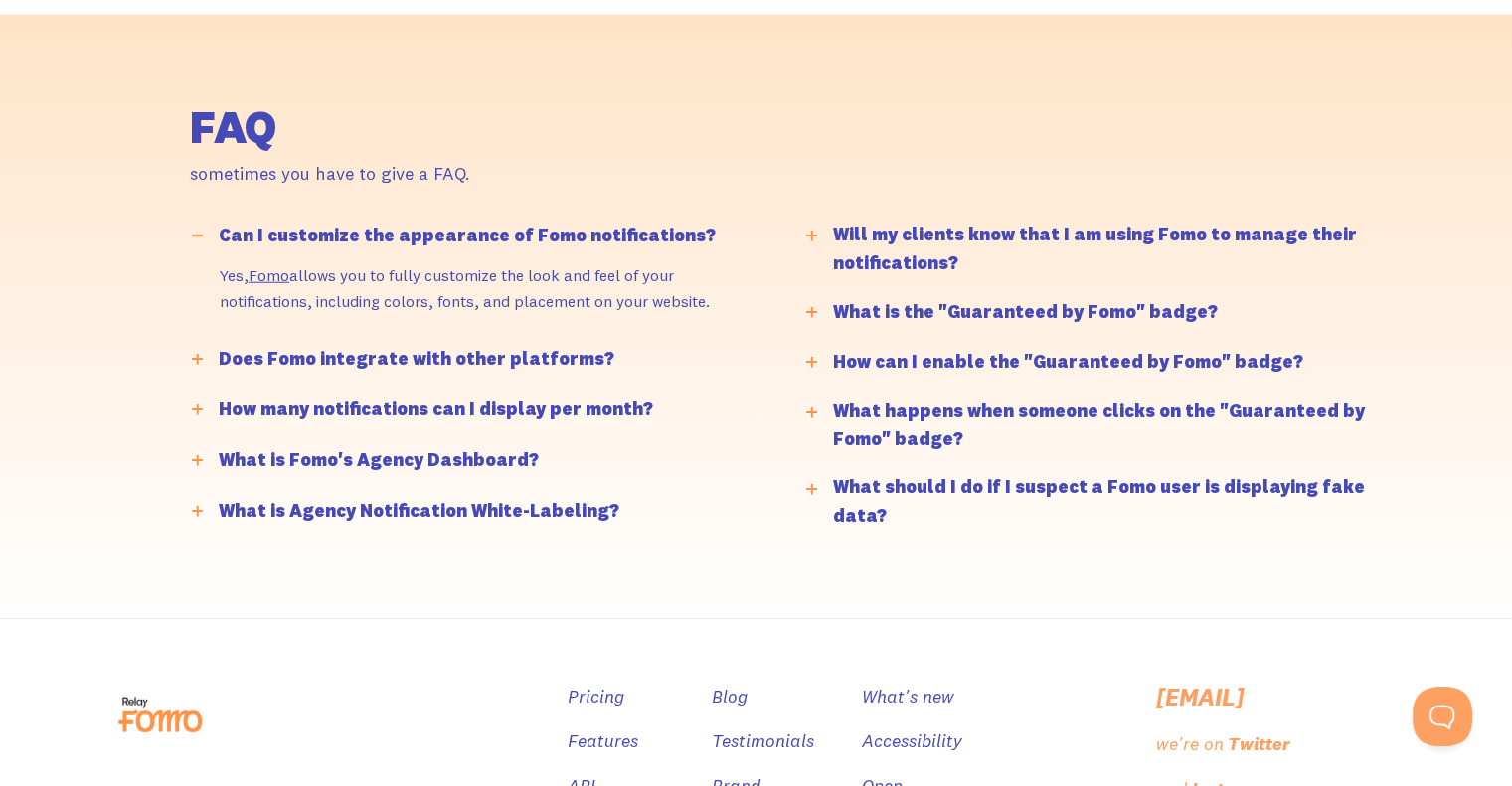 click on "Yes,  Fomo  allows you to fully customize the look and feel of your notifications, including colors, fonts, and placement on your website." at bounding box center (485, 288) 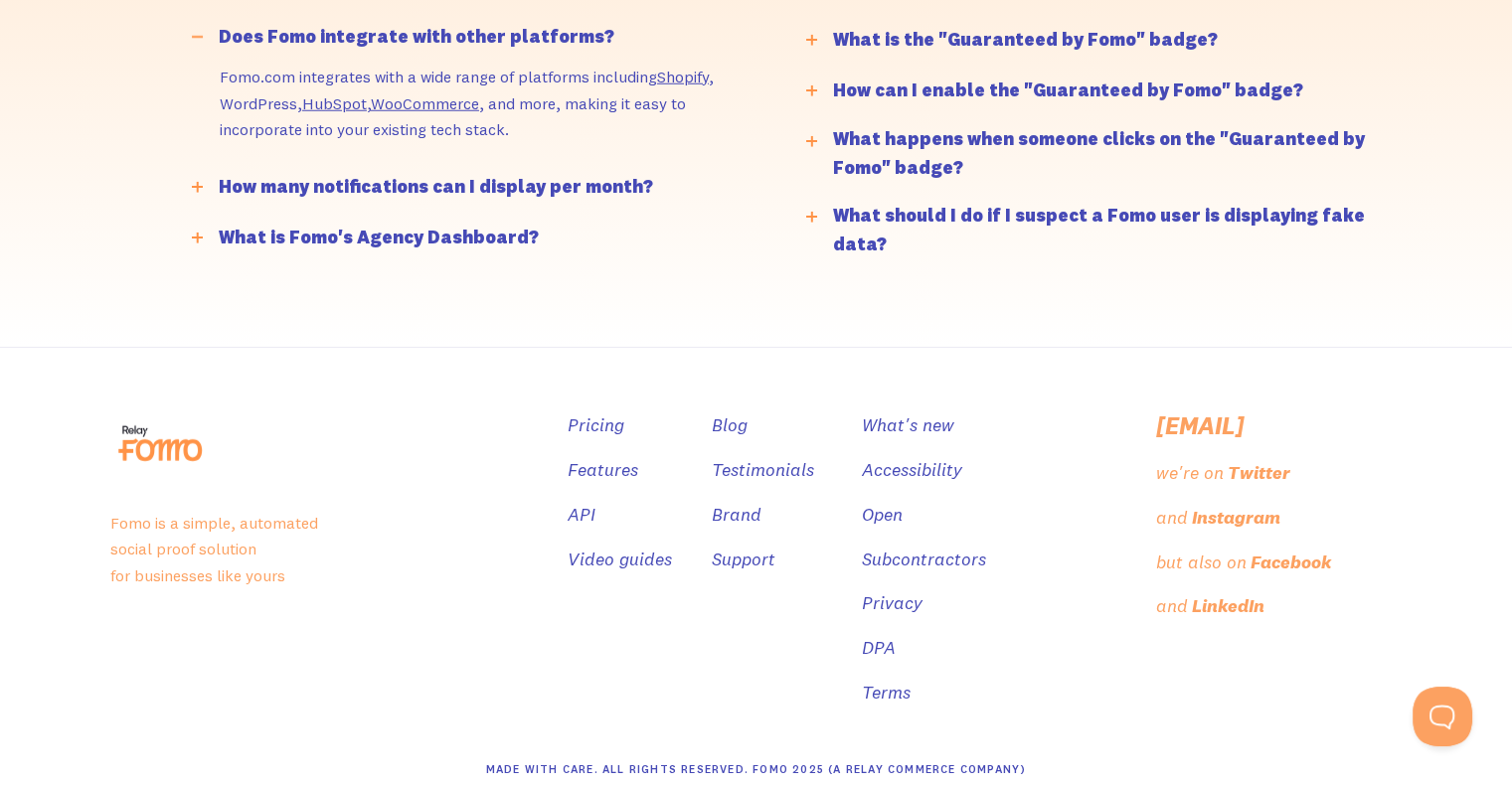 scroll, scrollTop: 5511, scrollLeft: 0, axis: vertical 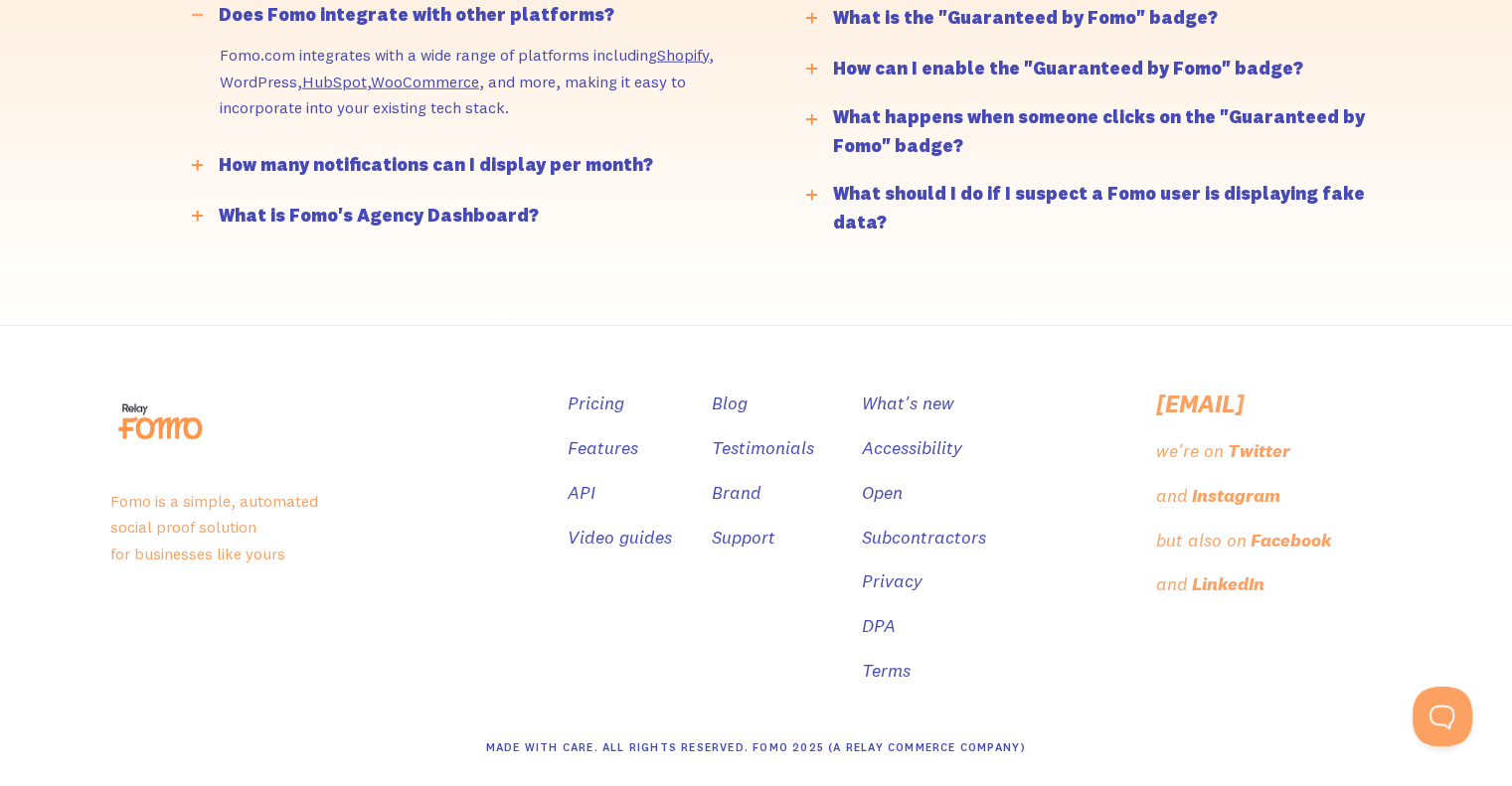 click on "How many notifications can I display per month?" at bounding box center [435, 165] 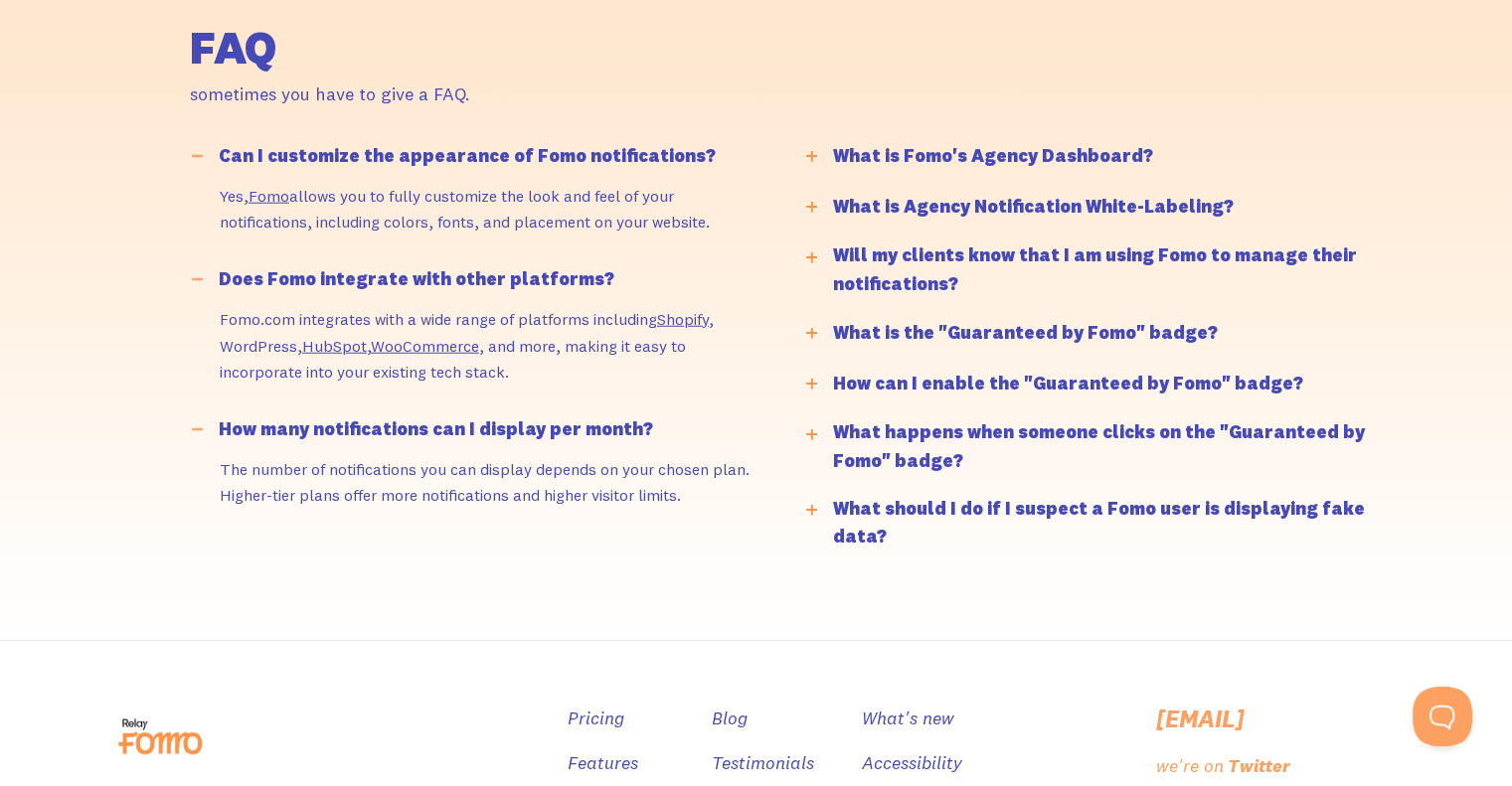 scroll, scrollTop: 5113, scrollLeft: 0, axis: vertical 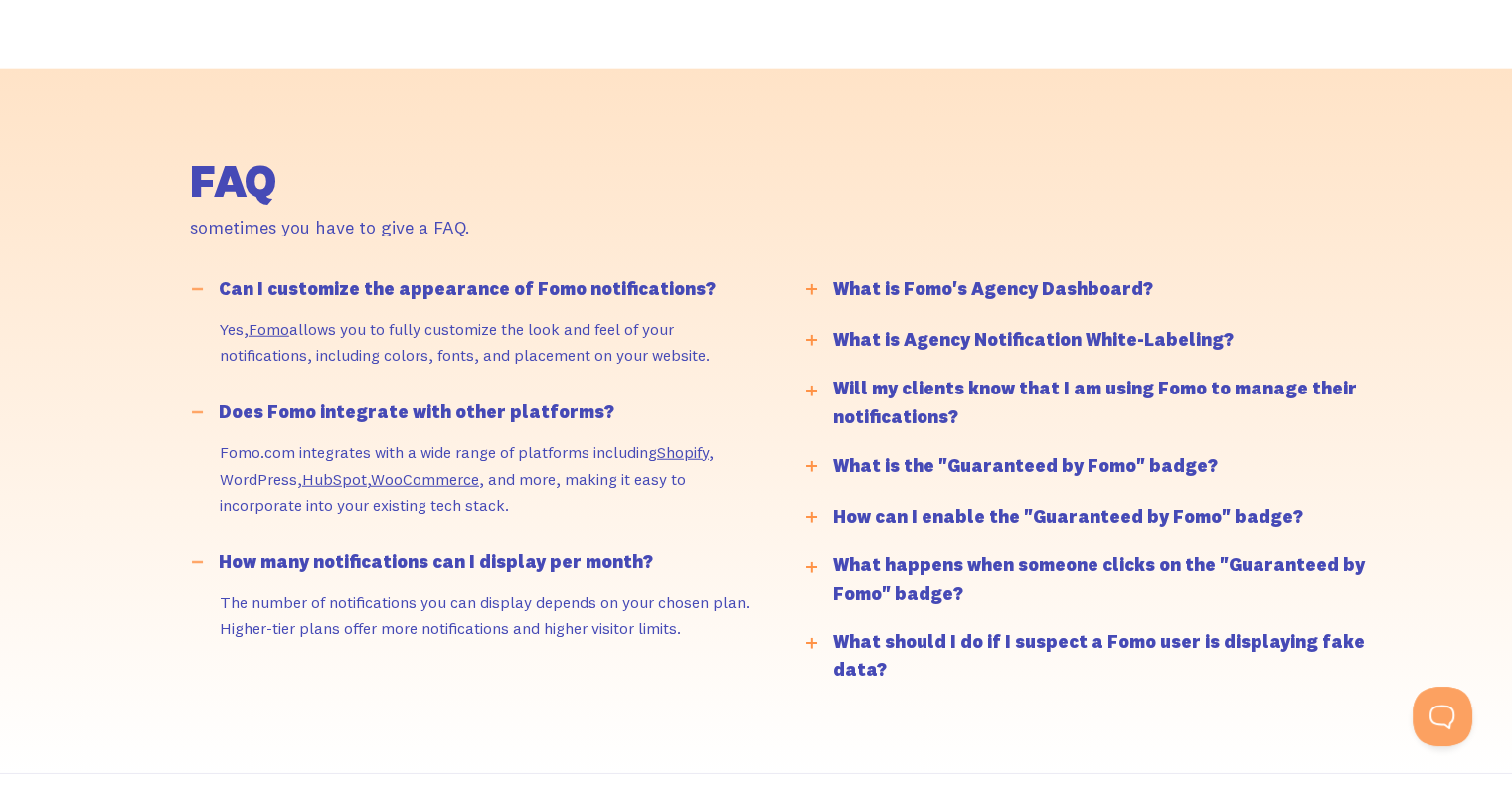 click at bounding box center [198, 413] 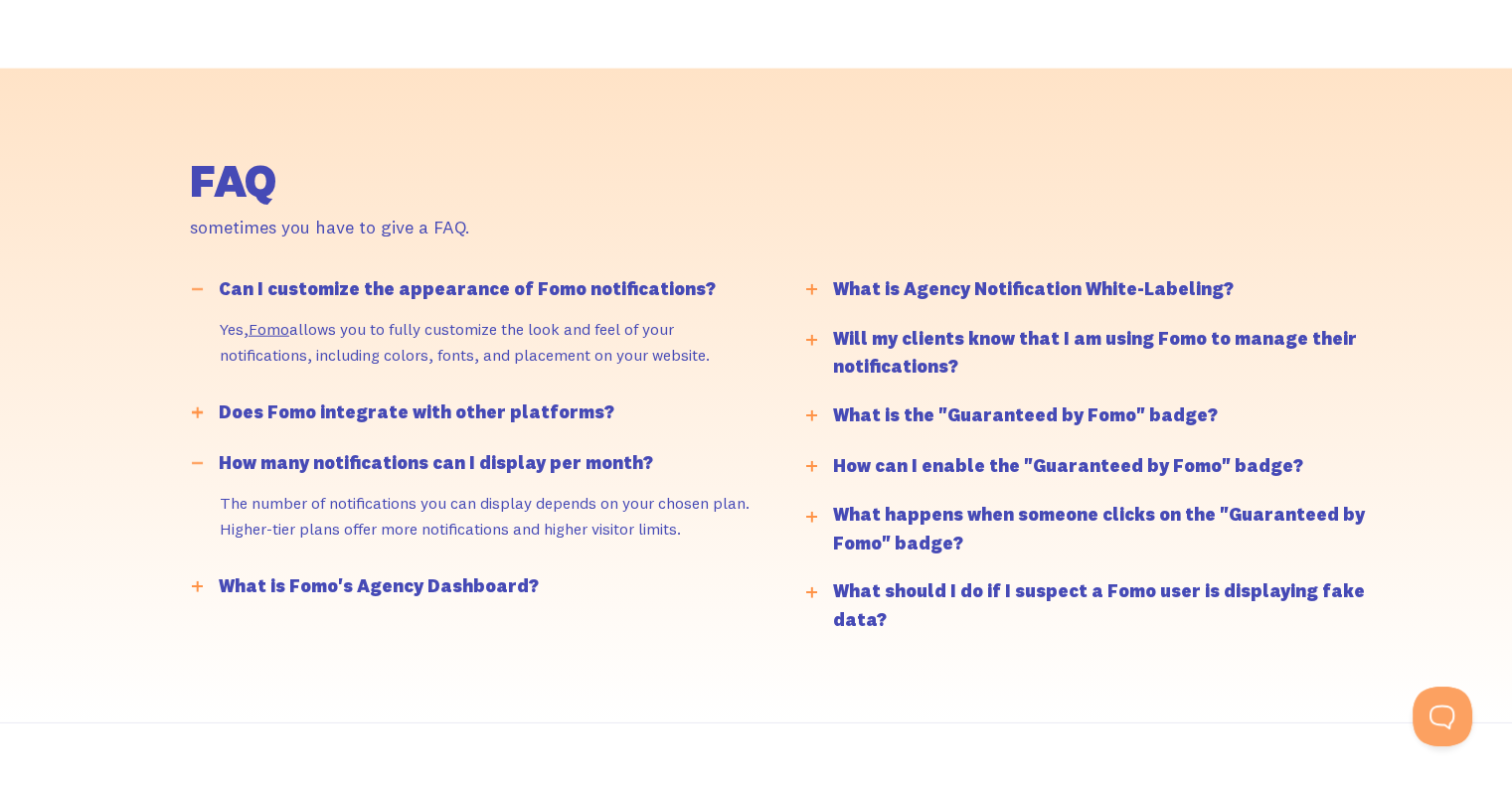click at bounding box center [198, 587] 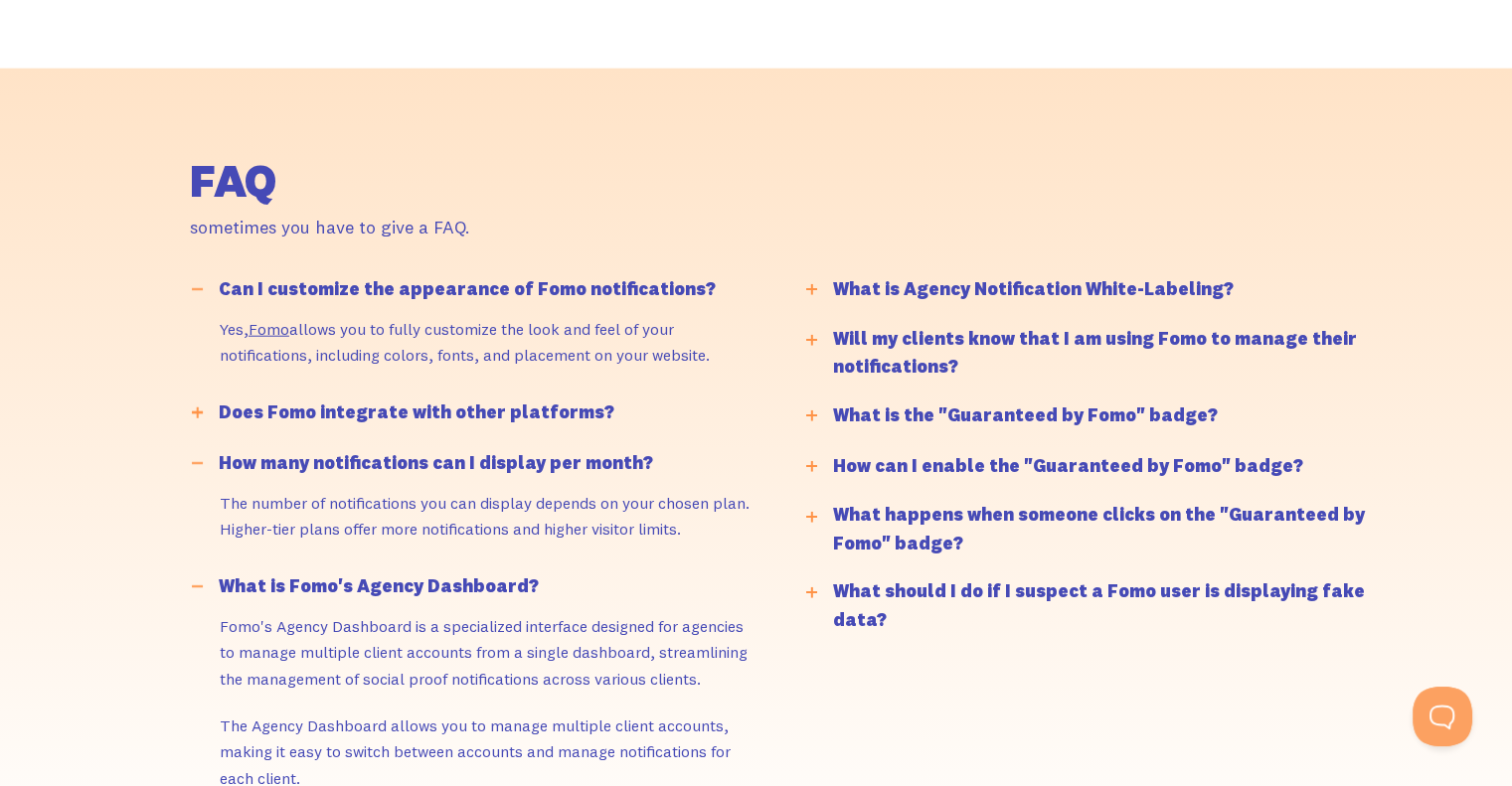 click at bounding box center [198, 464] 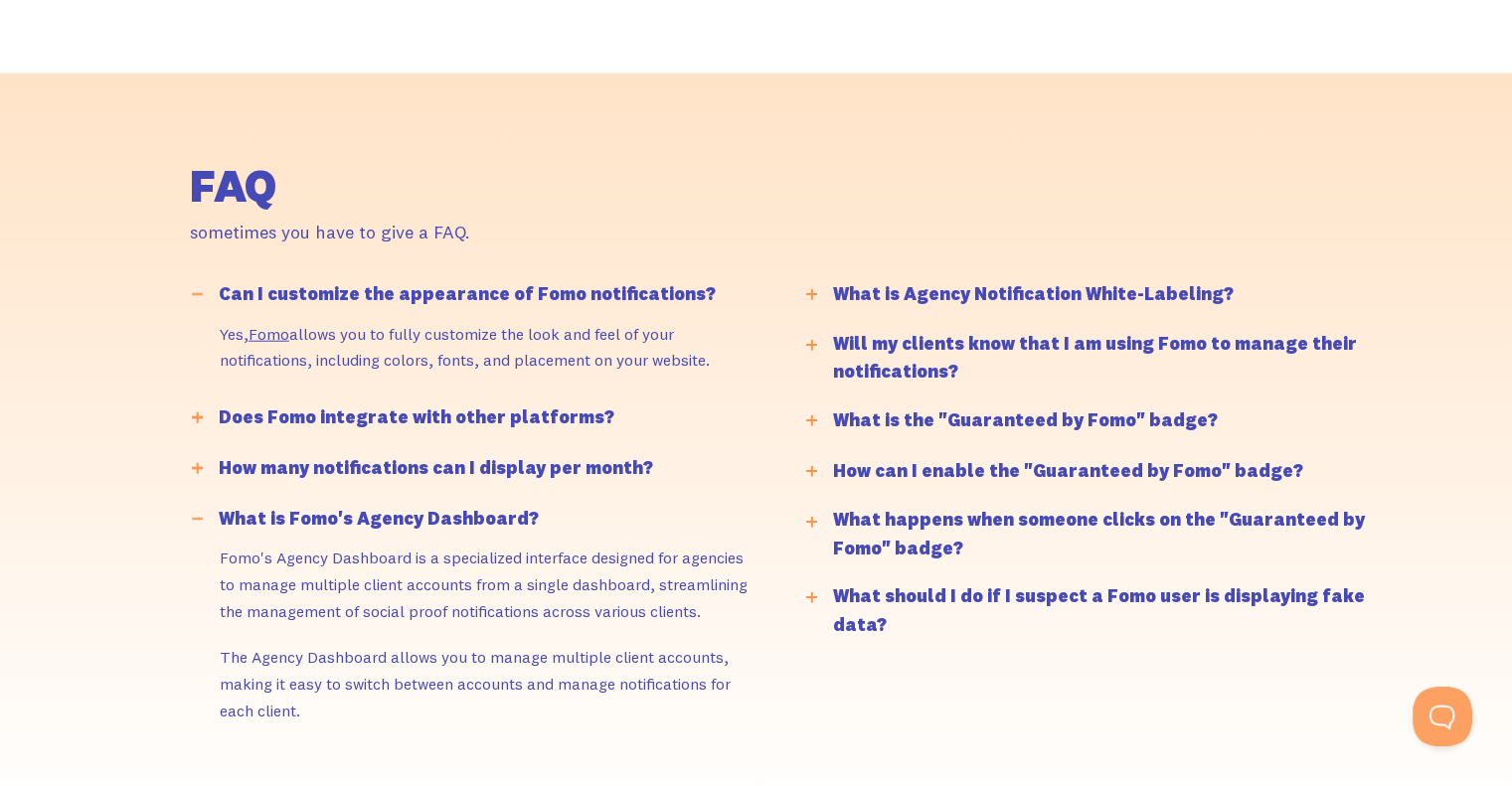 scroll, scrollTop: 5213, scrollLeft: 0, axis: vertical 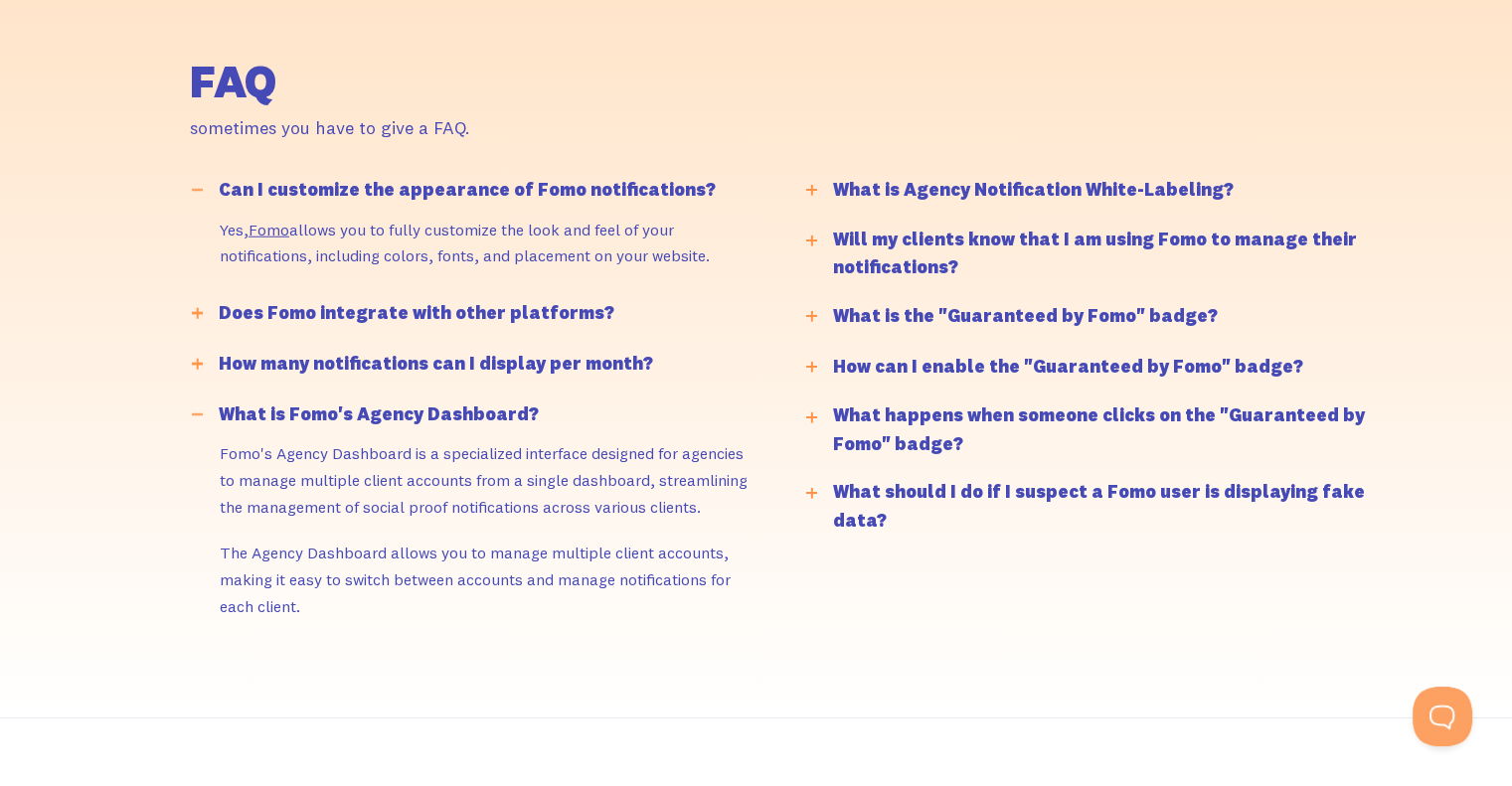 click 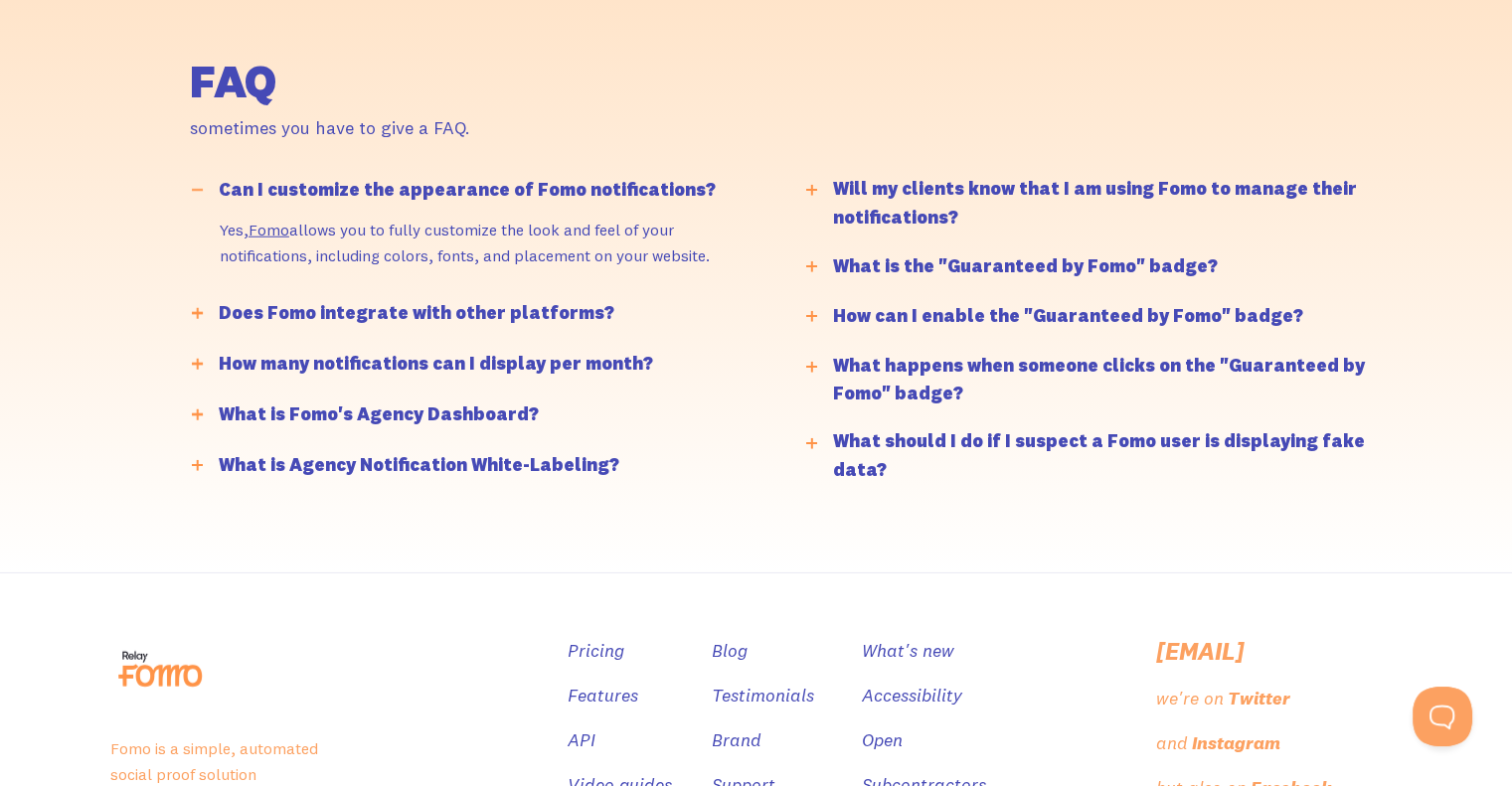 click at bounding box center [198, 365] 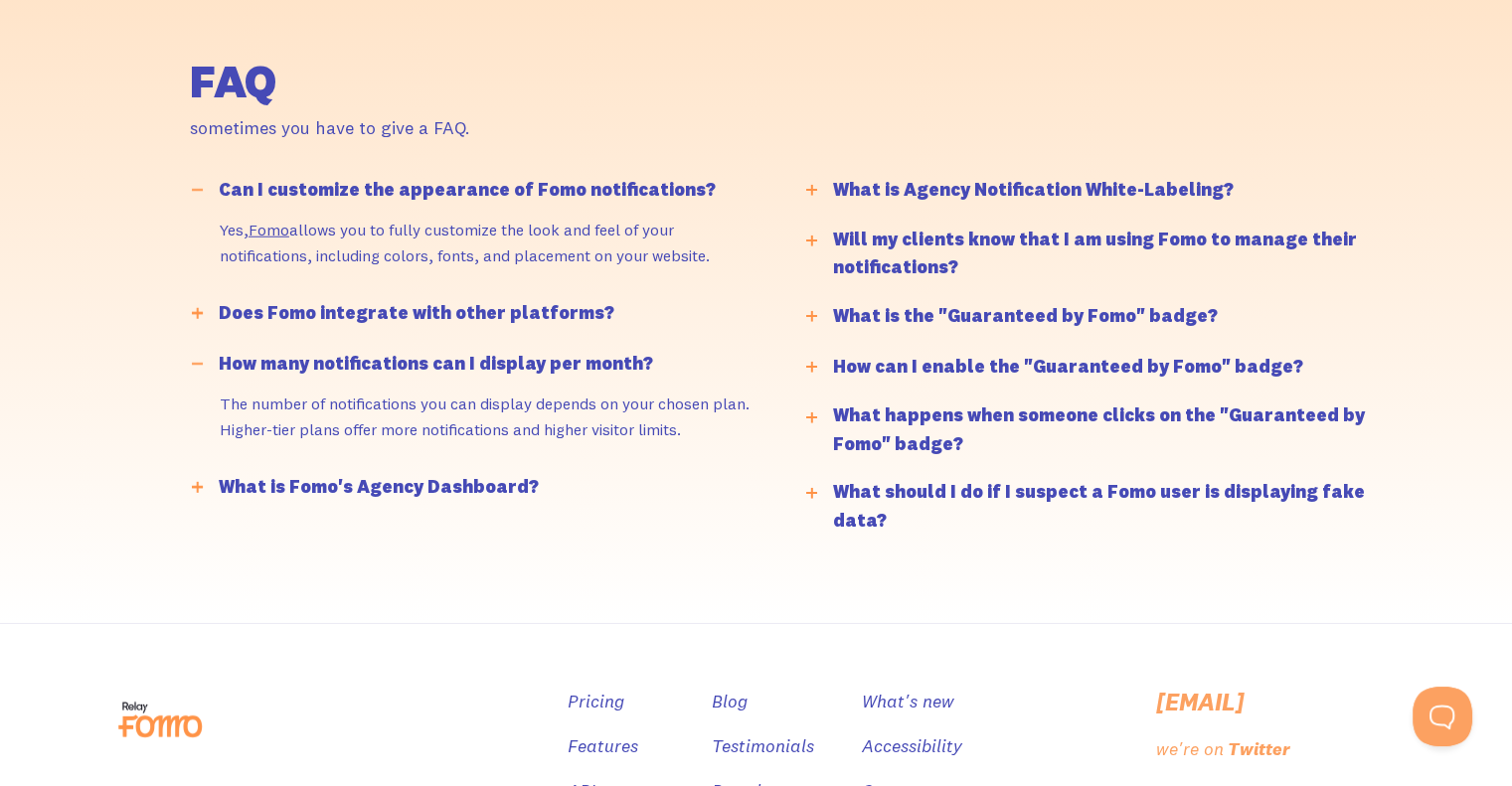 click at bounding box center [198, 365] 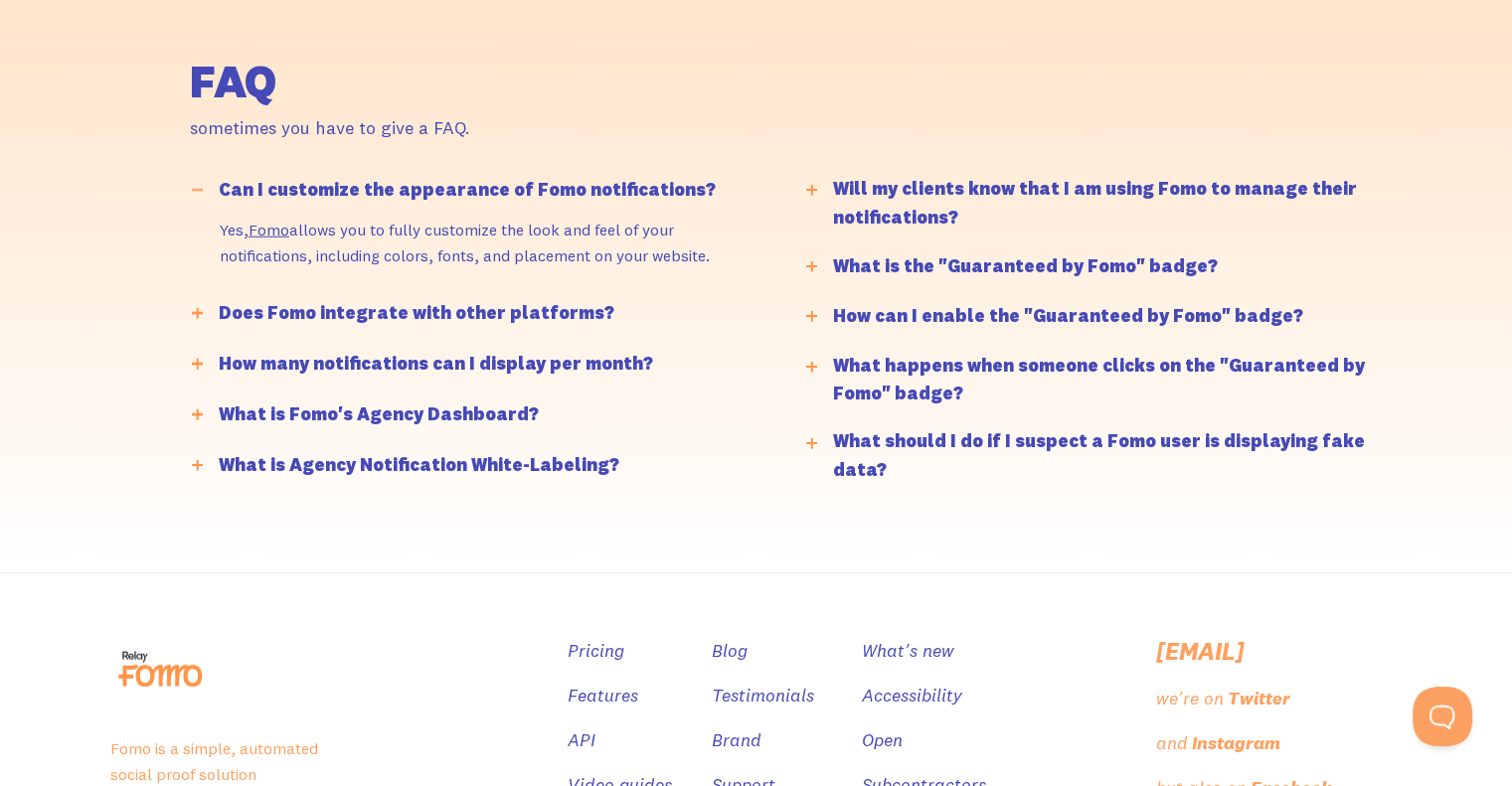 click at bounding box center [198, 365] 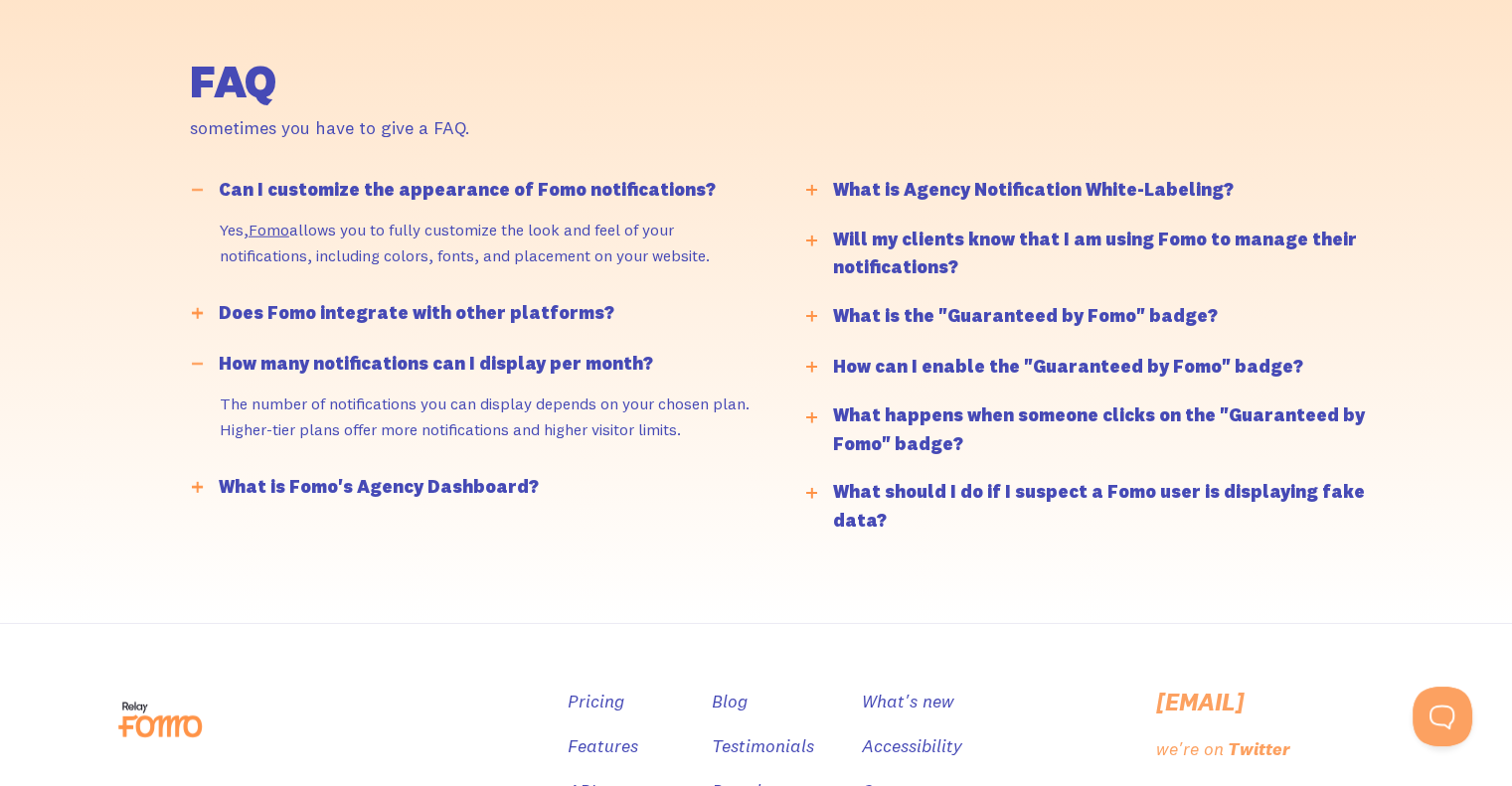 click at bounding box center [812, 191] 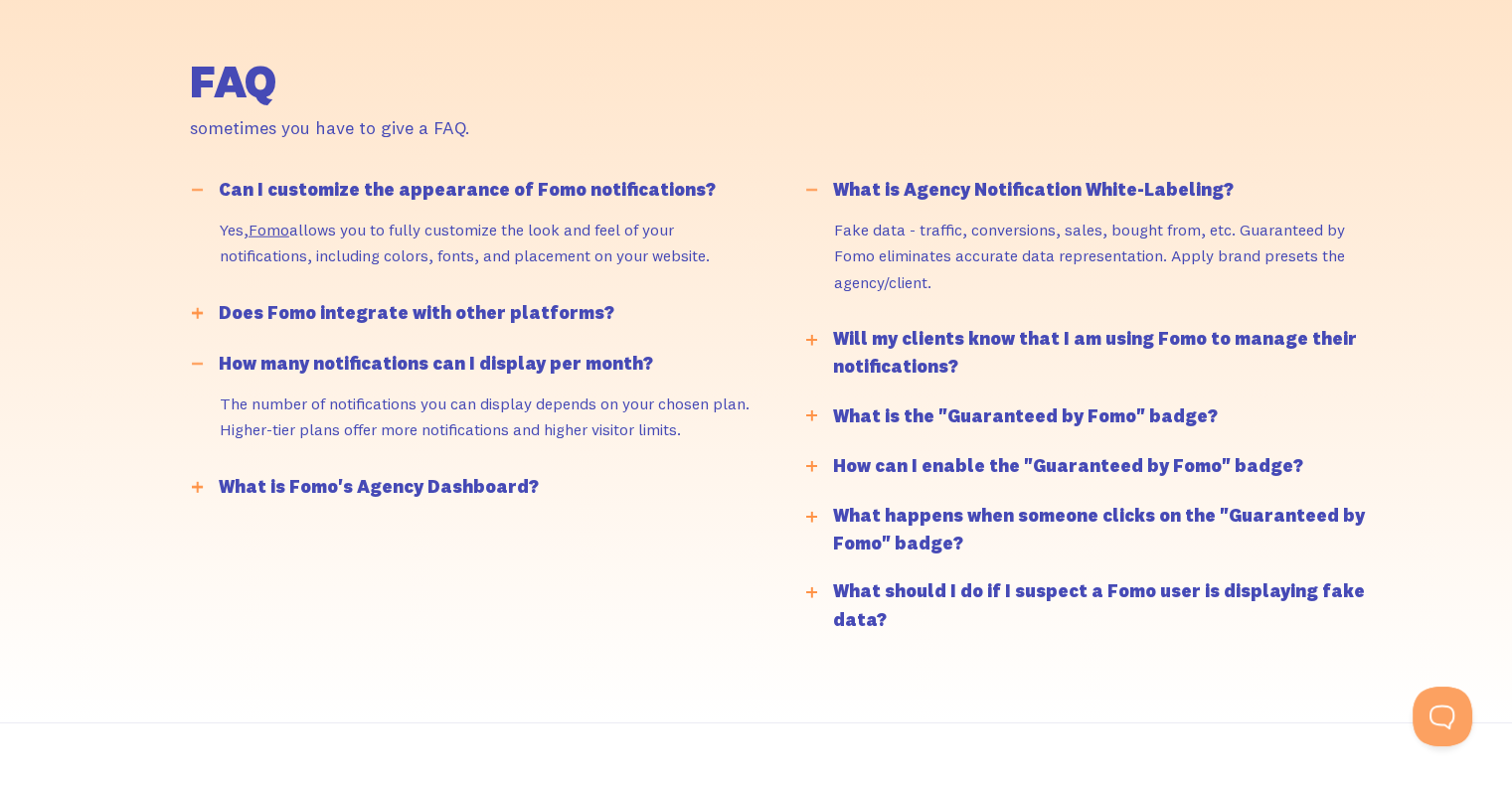 scroll, scrollTop: 5412, scrollLeft: 0, axis: vertical 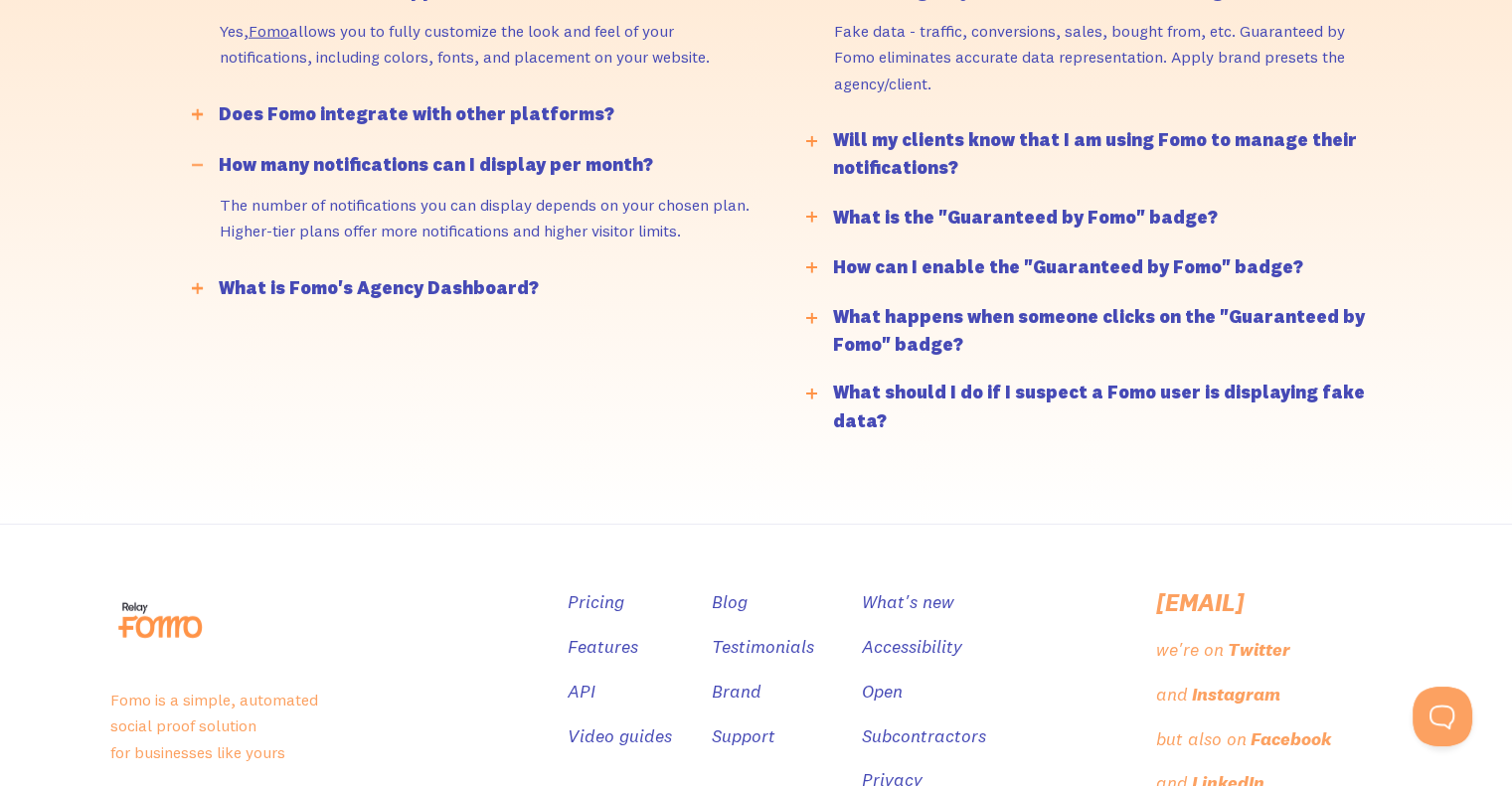 click on "What is the "Guaranteed by Fomo" badge?" at bounding box center (1025, 218) 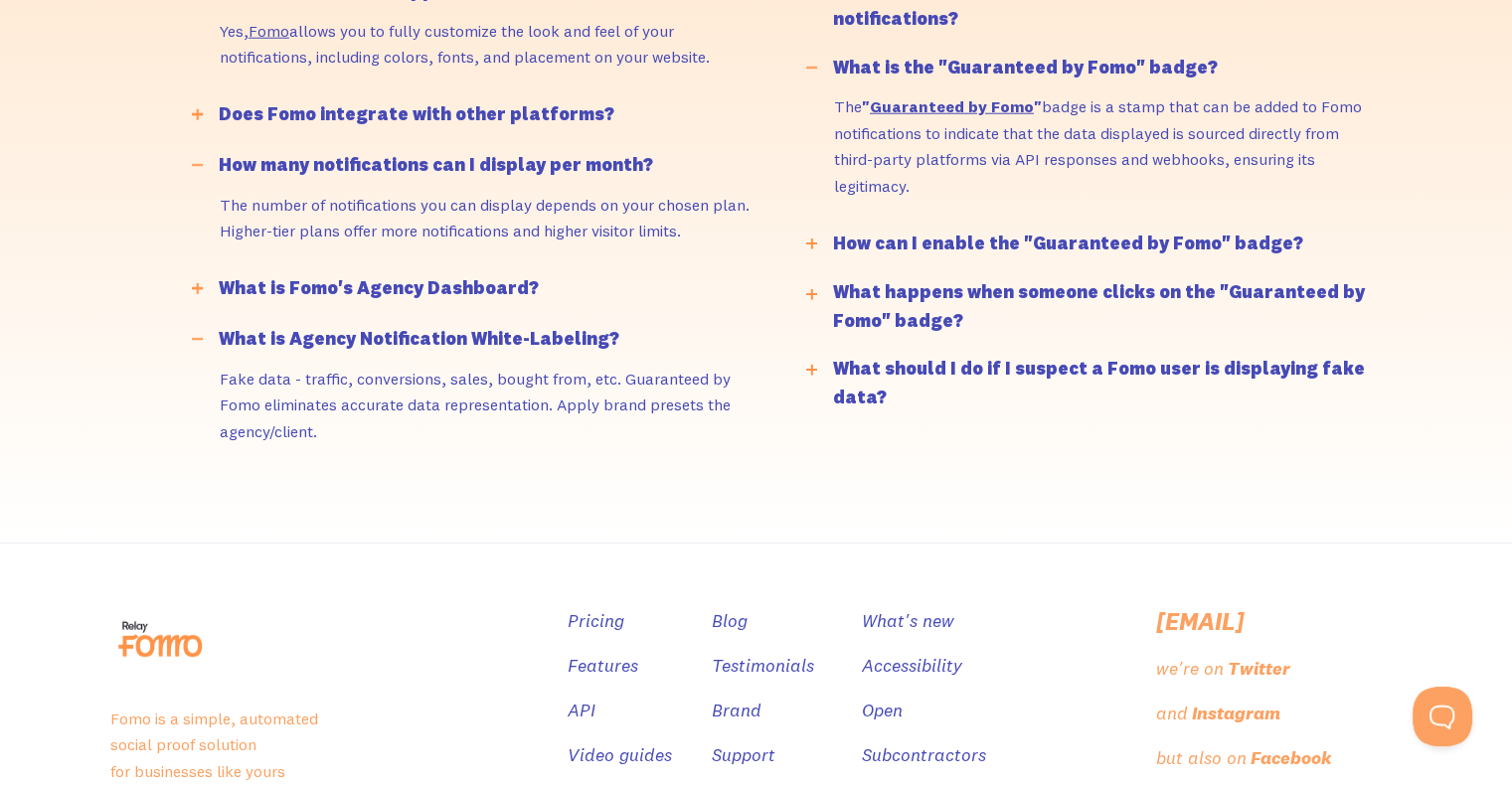 click on "Guaranteed by Fomo" at bounding box center (951, 106) 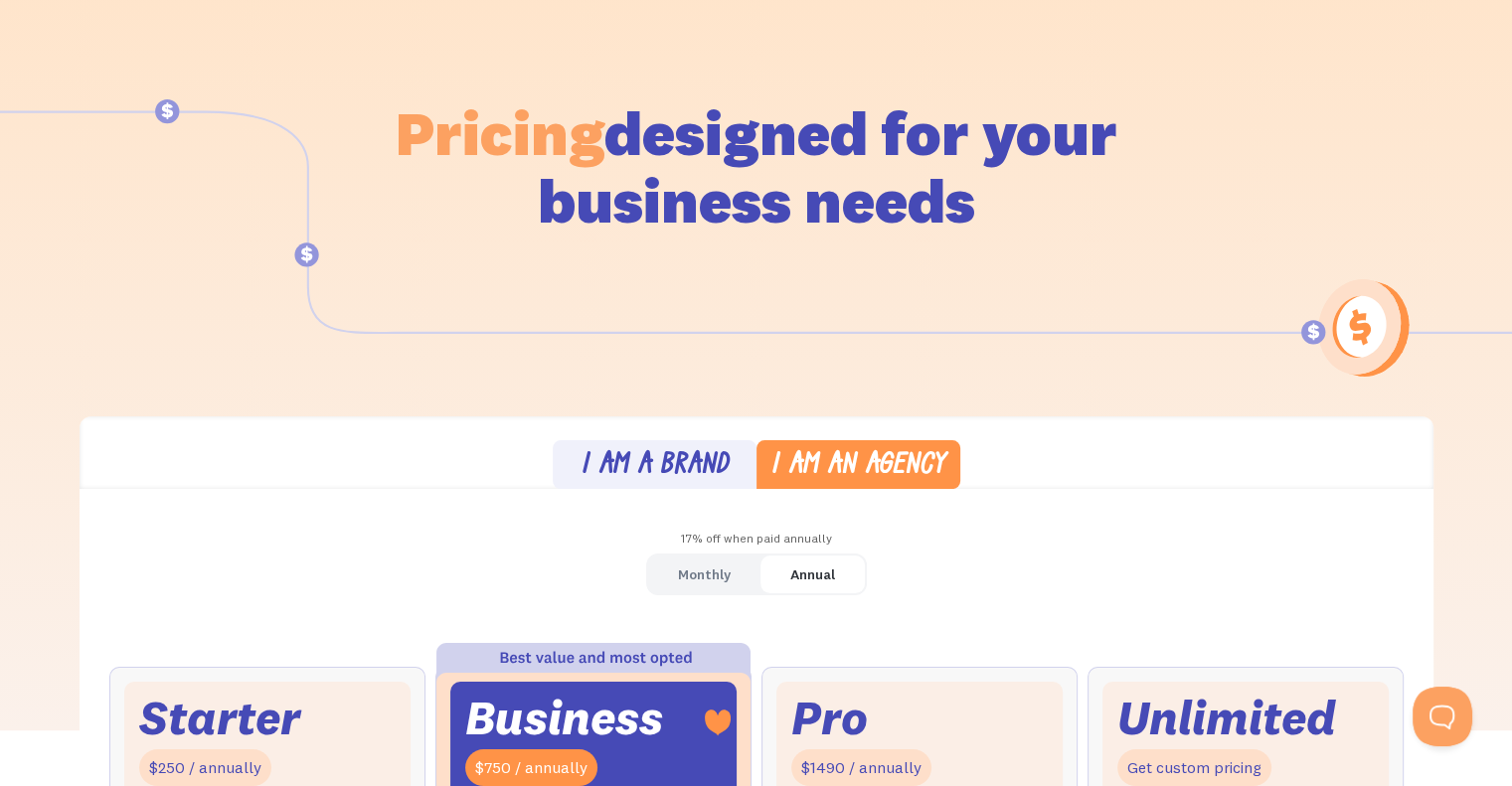 scroll, scrollTop: 0, scrollLeft: 0, axis: both 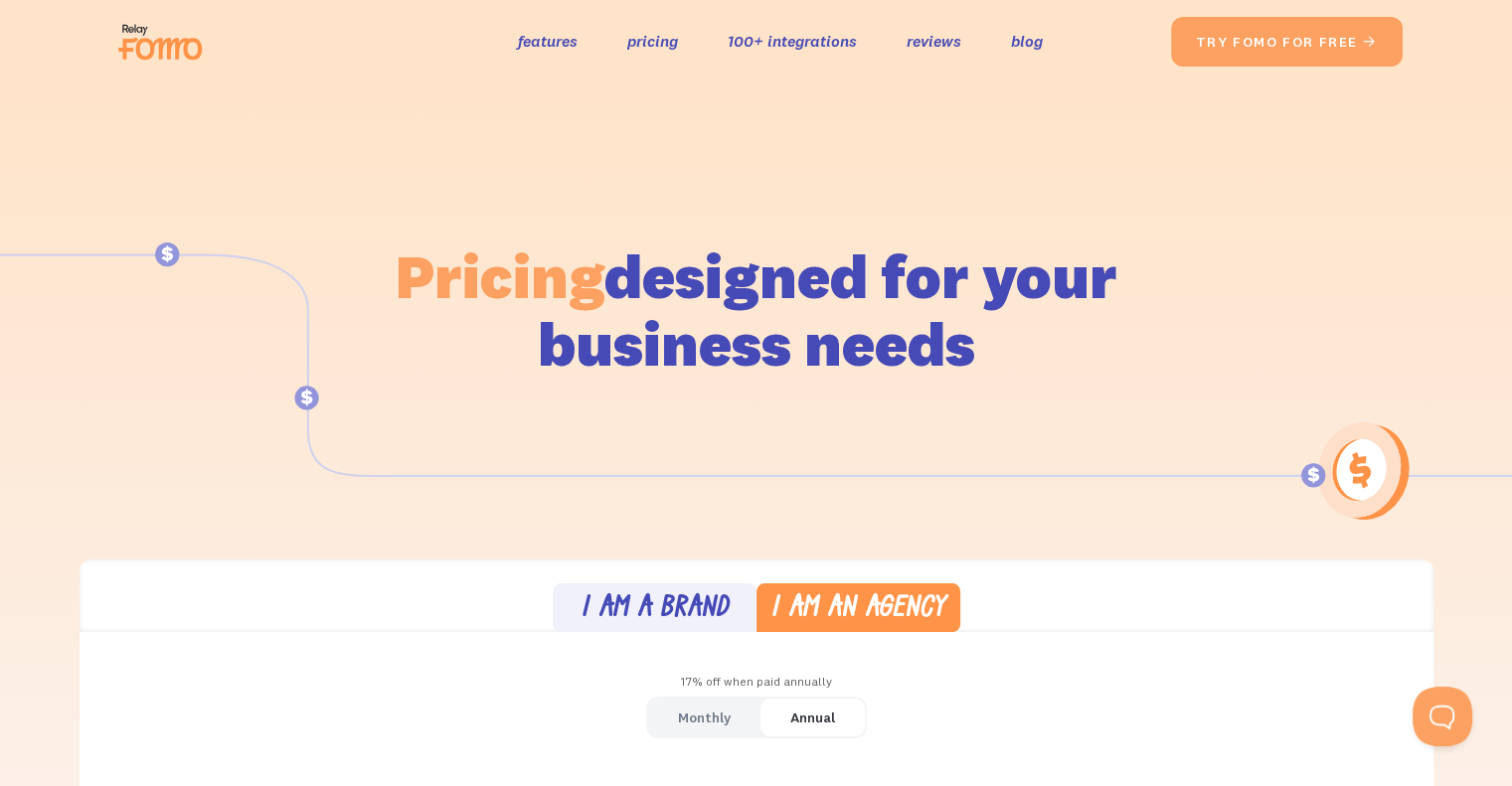 click on "the original social proof app features pricing 100+ integrations reviews blog Solutions Blogs Social Commerce Featured read How to Boost Your E - Commerce Sales with Social Proof 9 min read Read blog Featured read How Flower Store achieved a 1245% return on email marketing 7 min read Read case study" at bounding box center (640, 42) 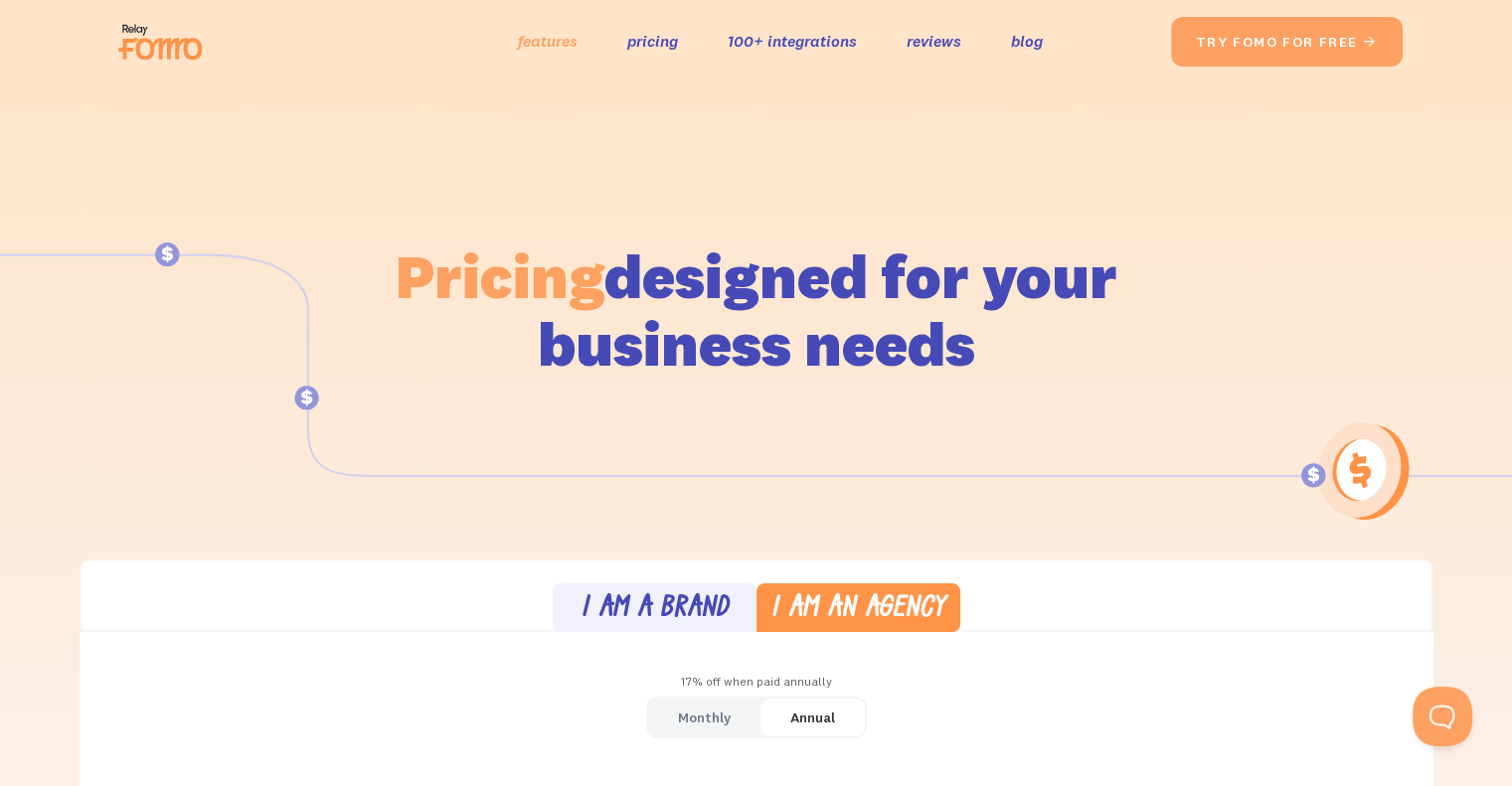 click on "features" at bounding box center (548, 41) 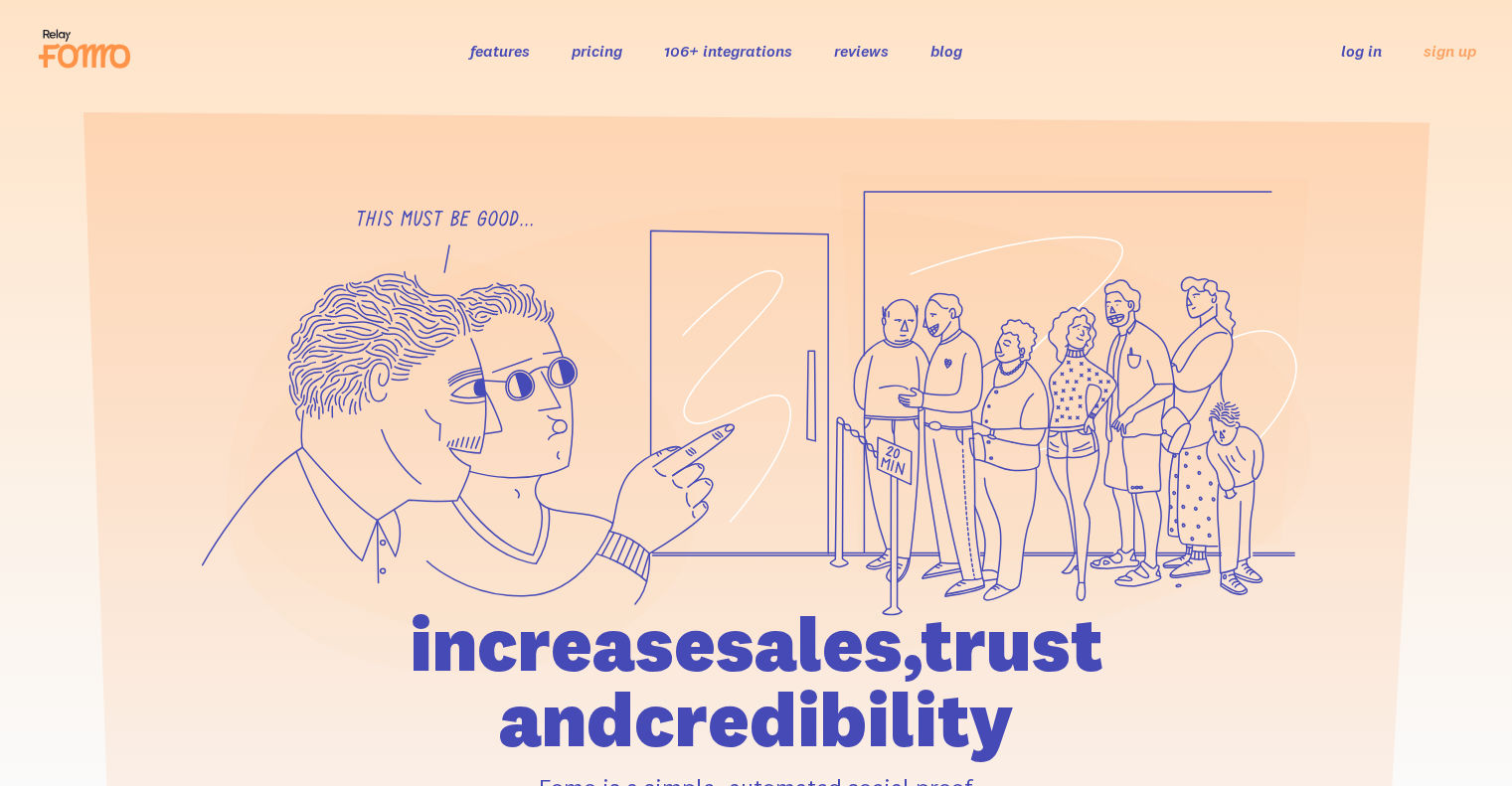 scroll, scrollTop: 0, scrollLeft: 0, axis: both 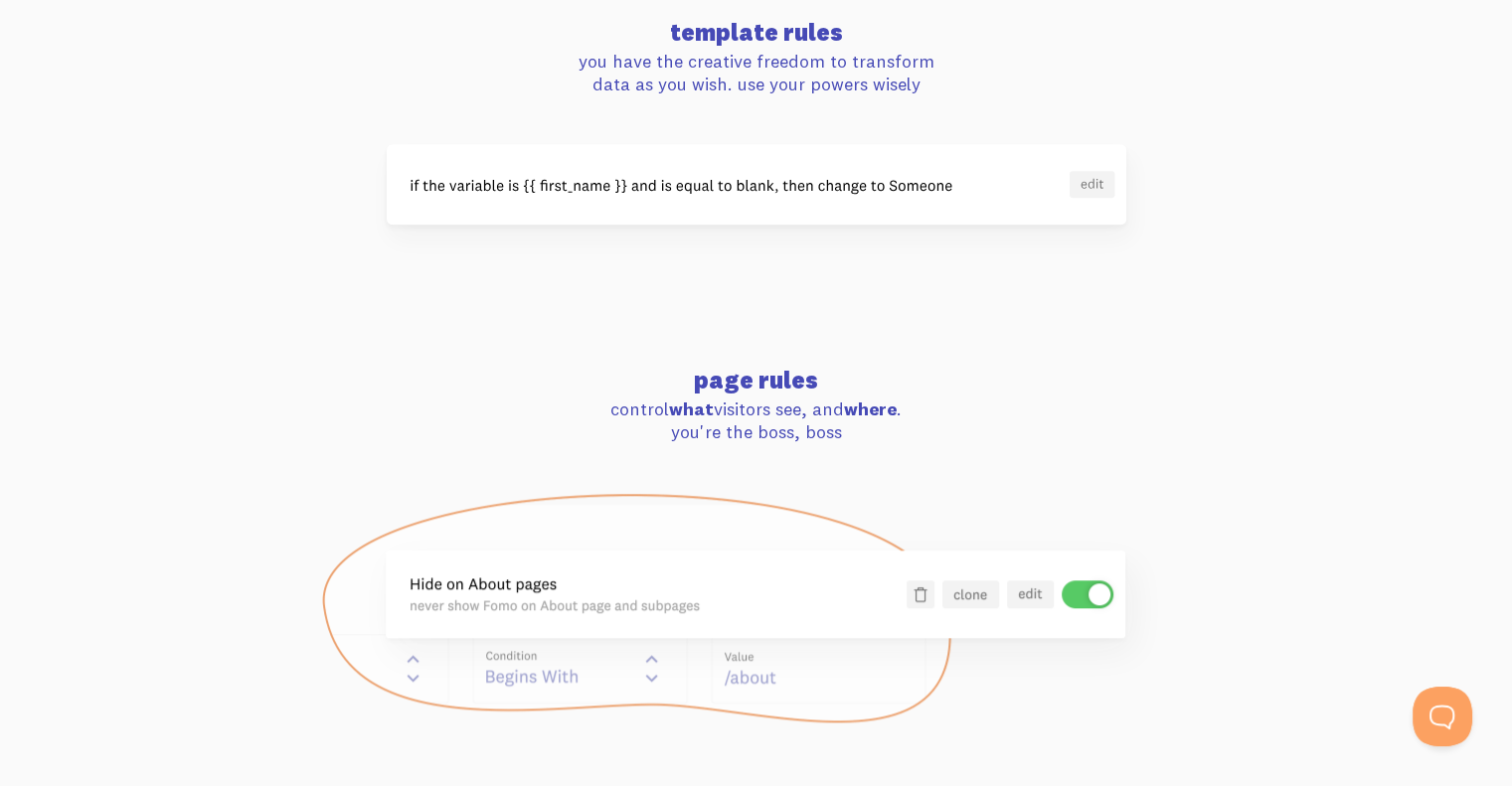 click at bounding box center [756, 184] 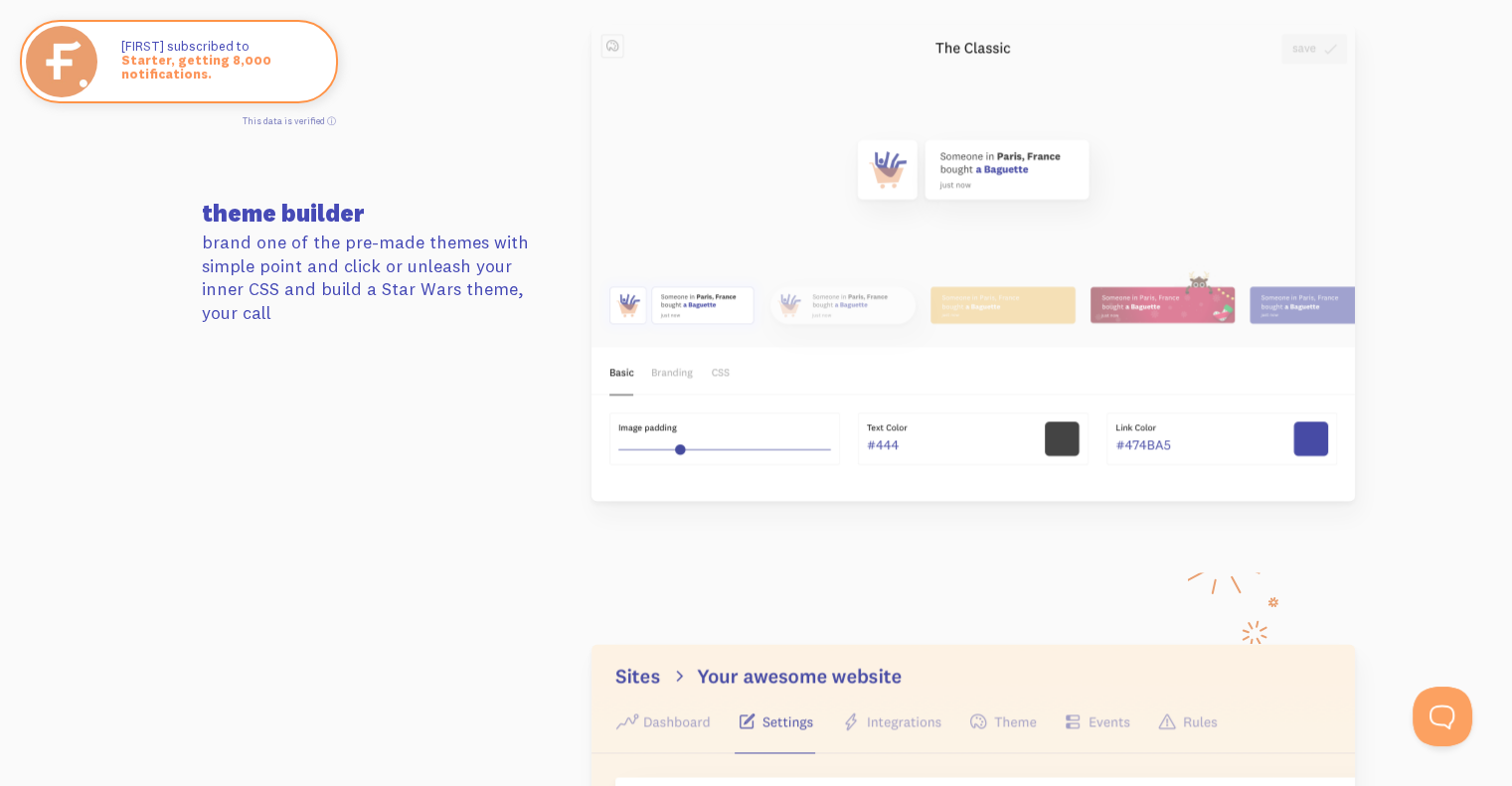 scroll, scrollTop: 2683, scrollLeft: 0, axis: vertical 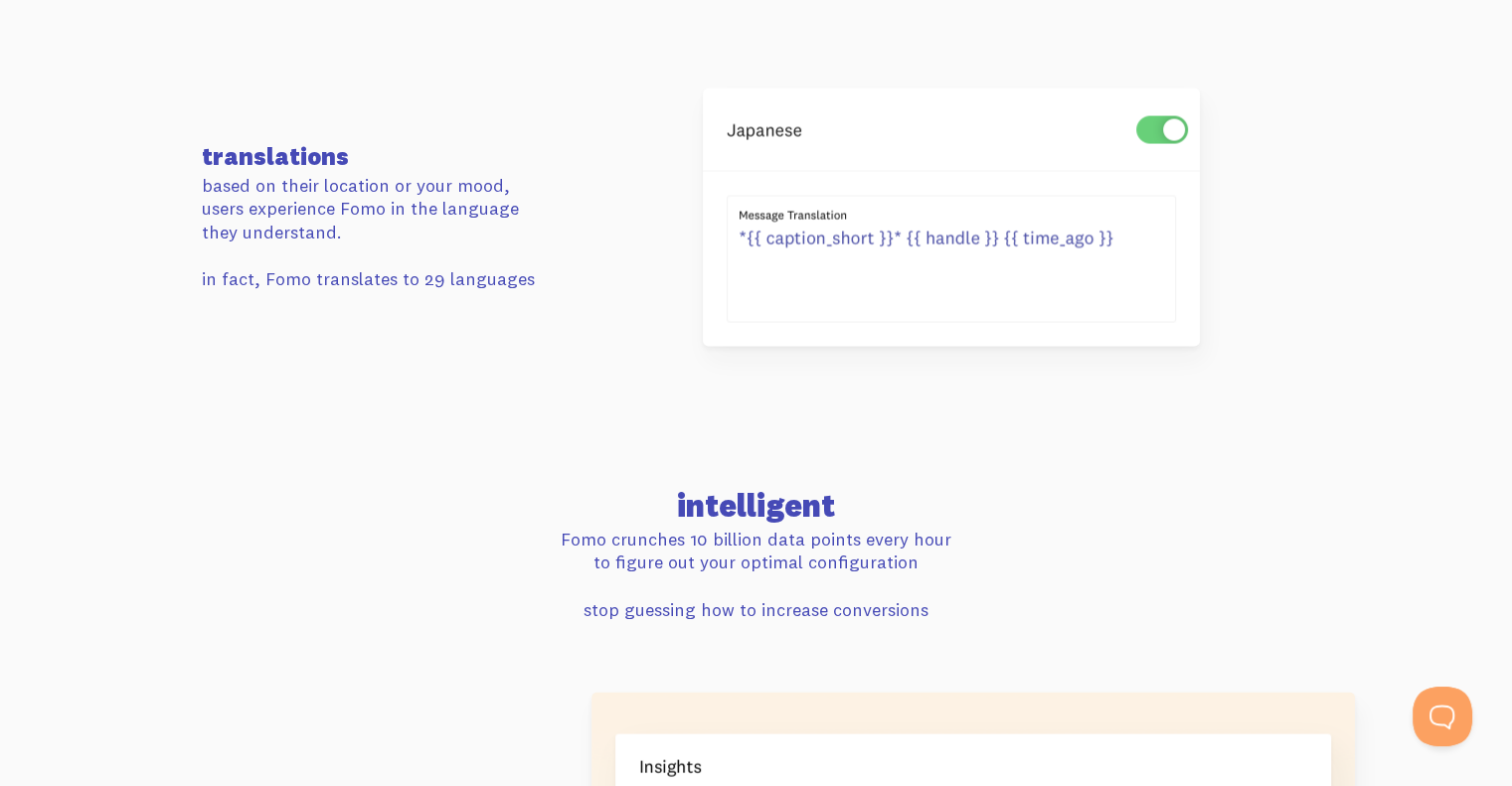 click at bounding box center (951, 217) 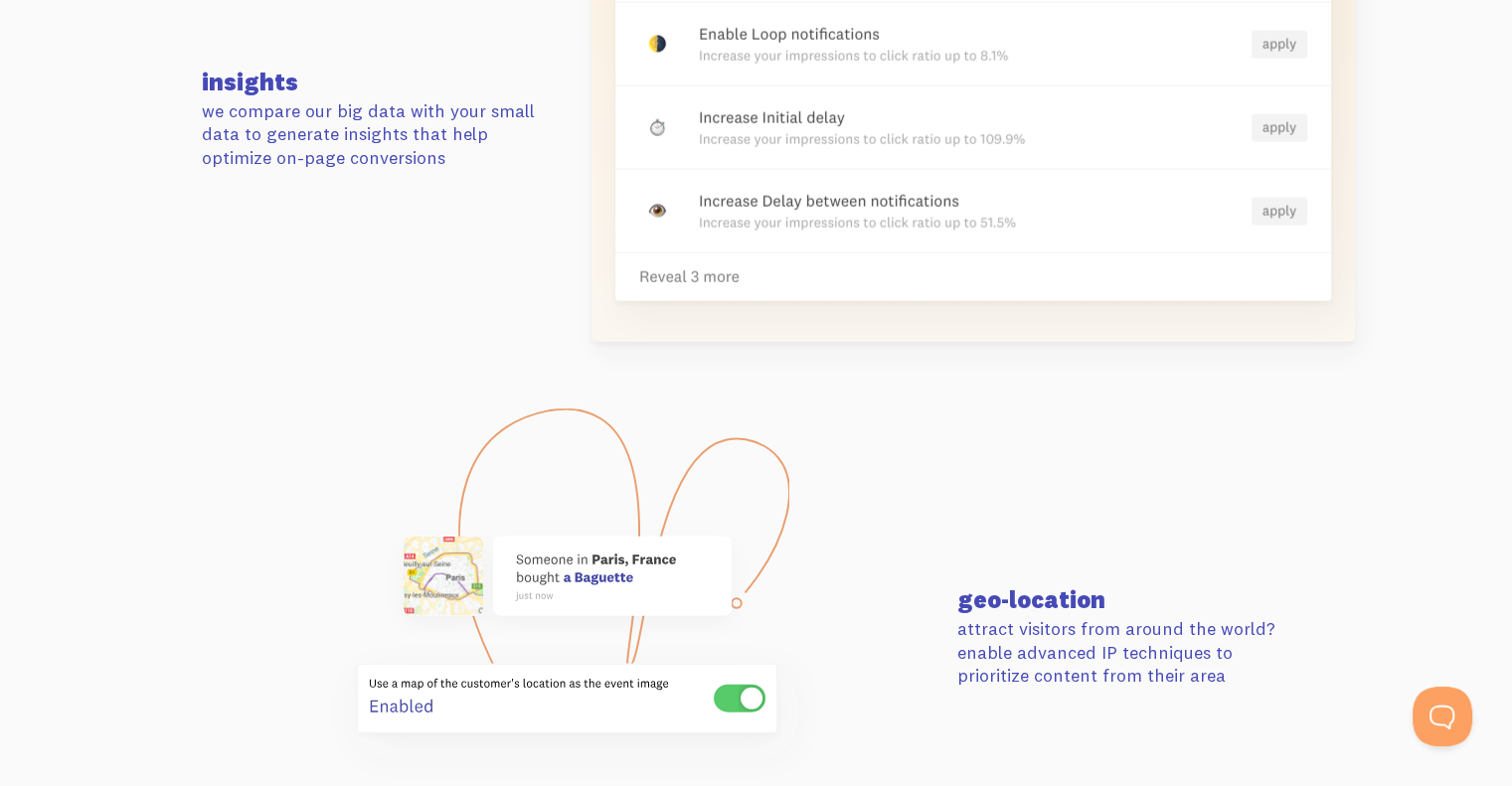scroll, scrollTop: 4770, scrollLeft: 0, axis: vertical 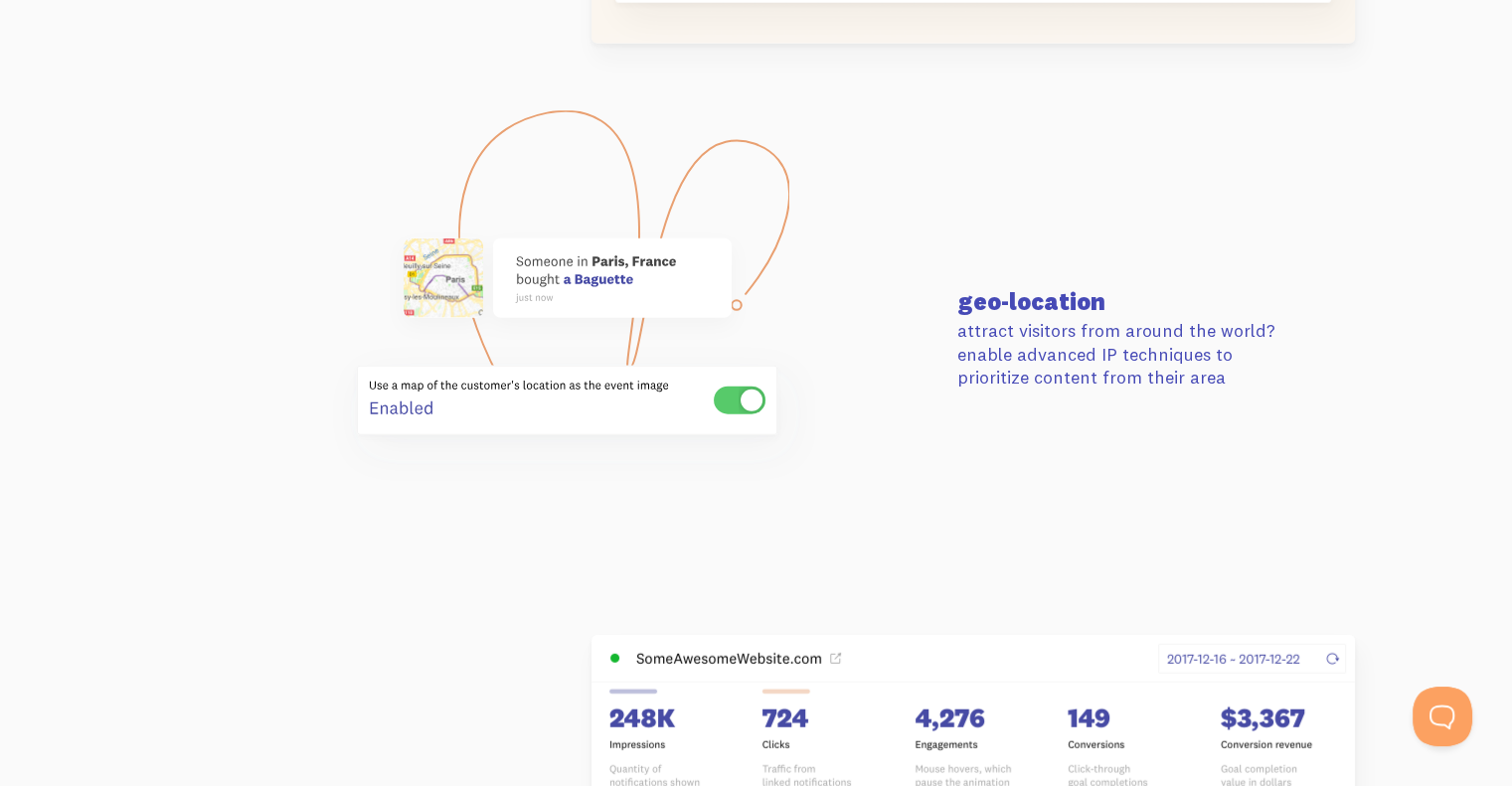 click 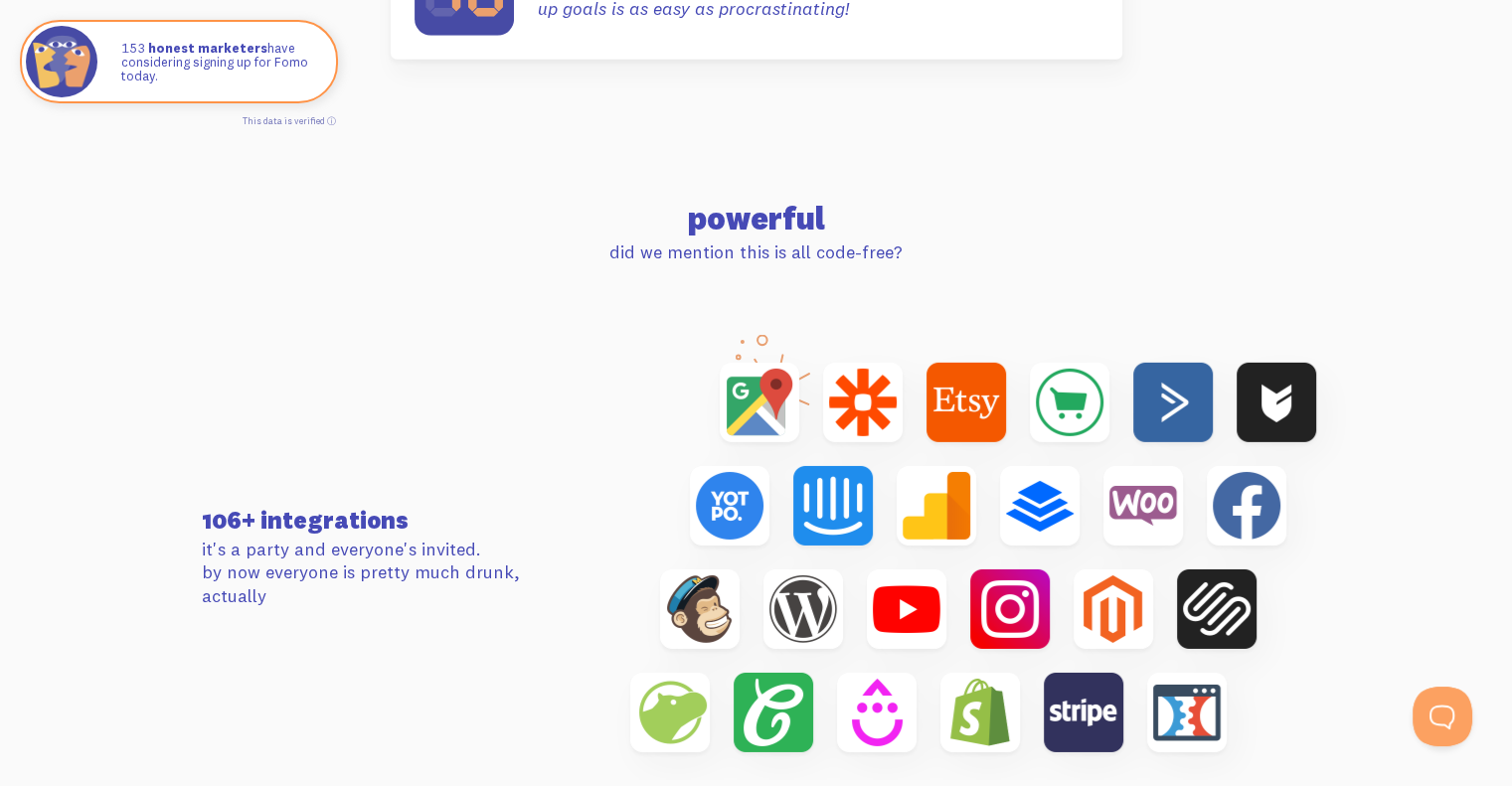 scroll, scrollTop: 6260, scrollLeft: 0, axis: vertical 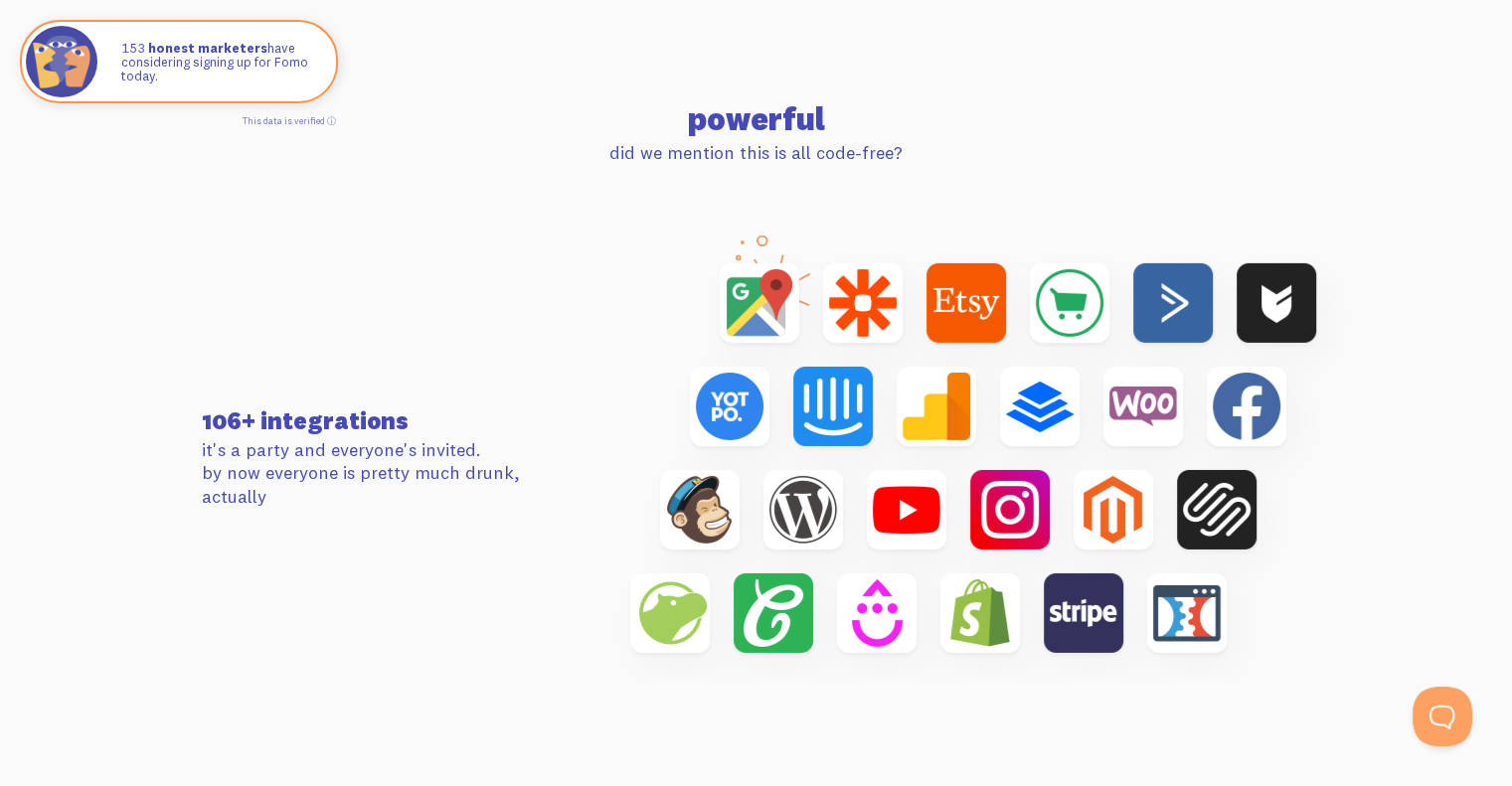 click at bounding box center [973, 458] 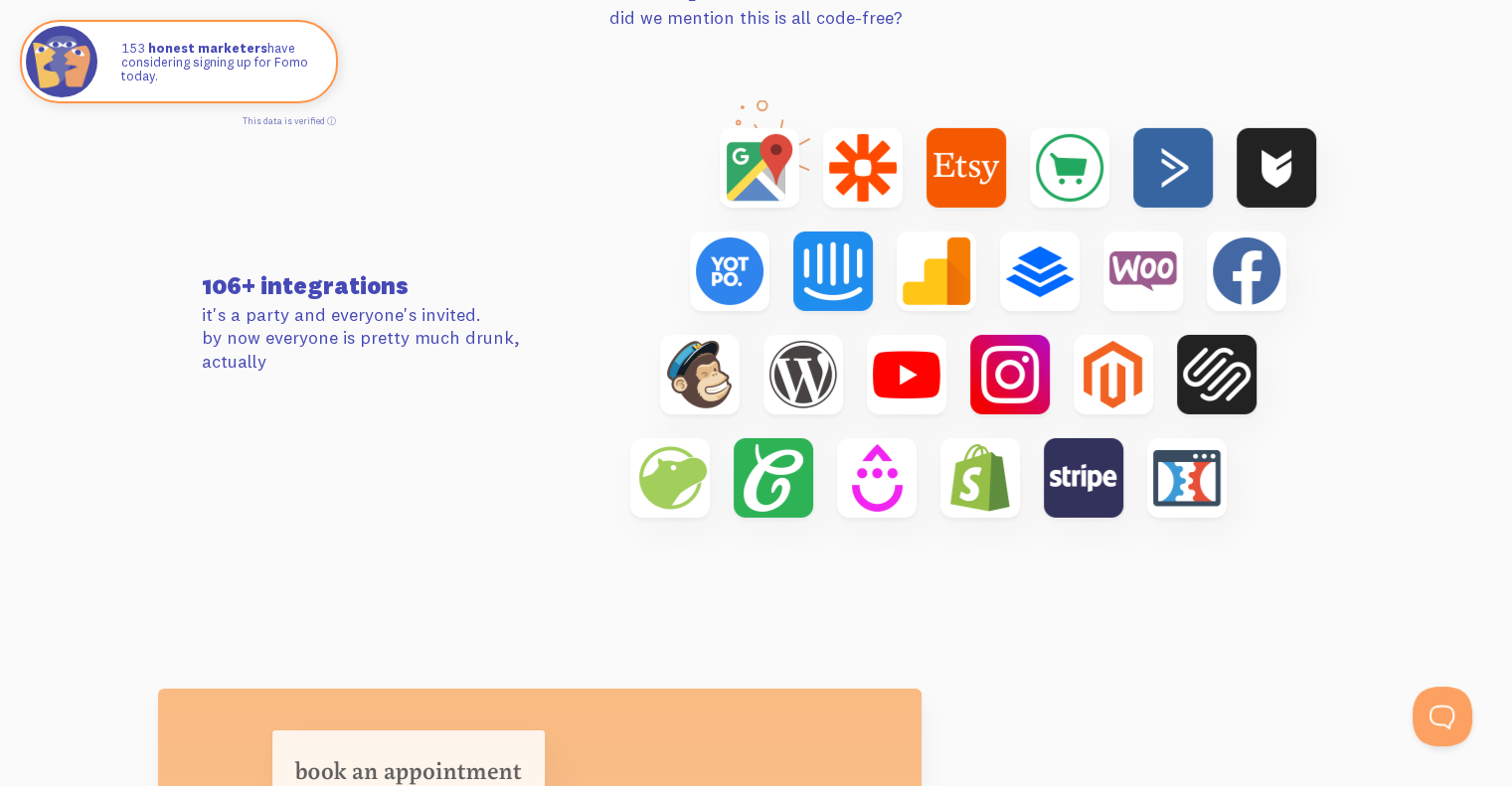 scroll, scrollTop: 6558, scrollLeft: 0, axis: vertical 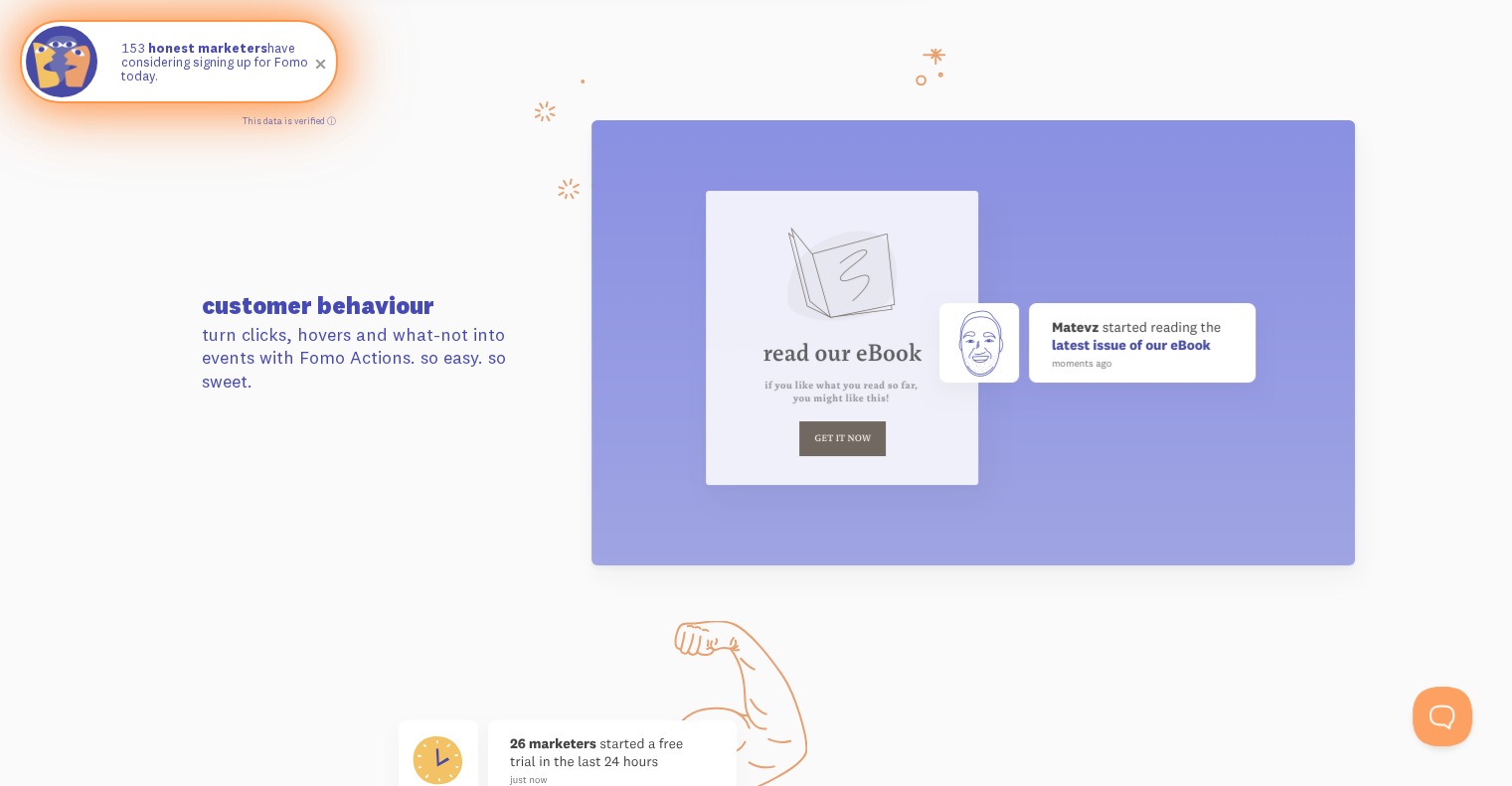 click at bounding box center (321, 65) 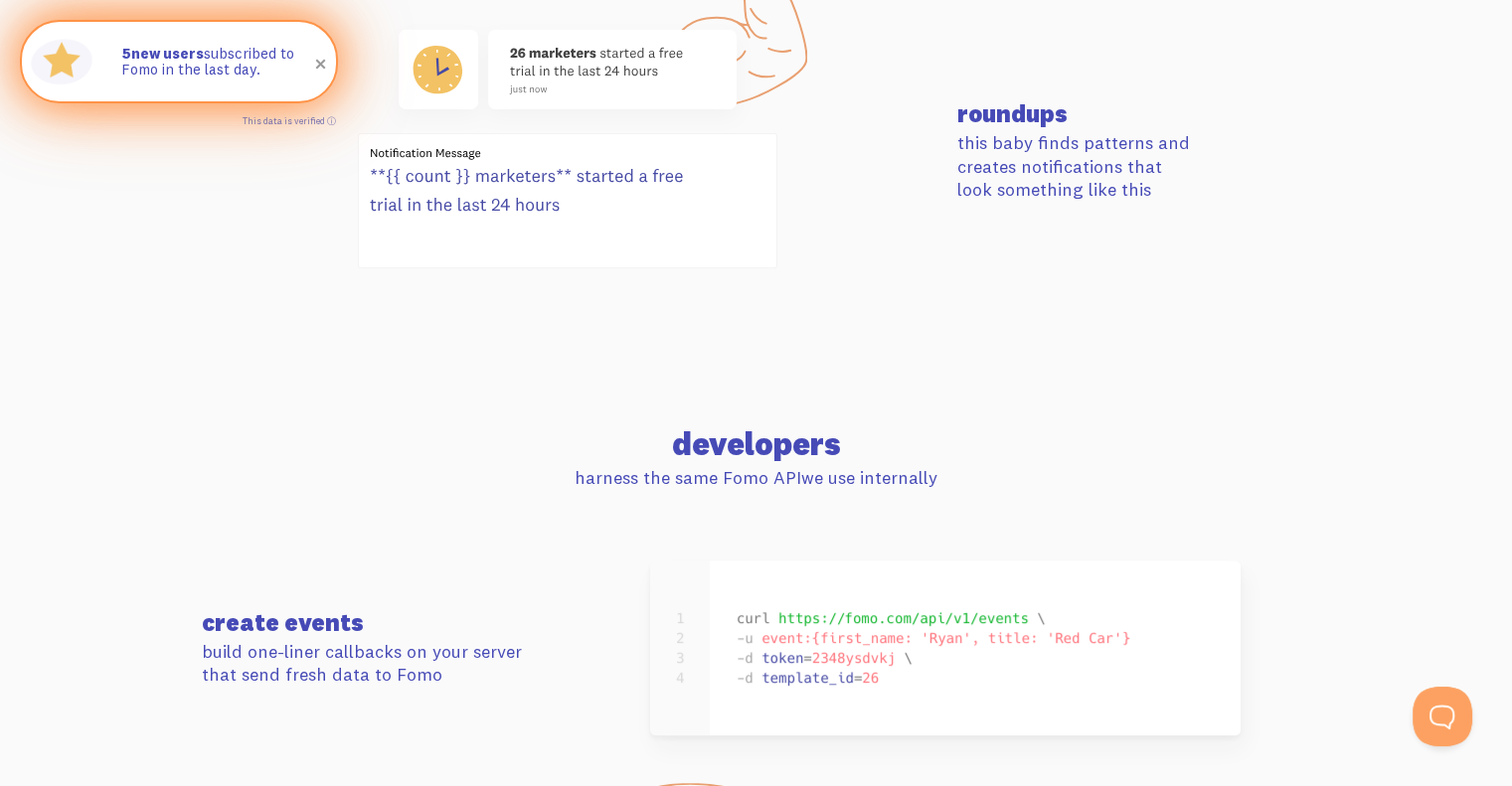 scroll, scrollTop: 8248, scrollLeft: 0, axis: vertical 